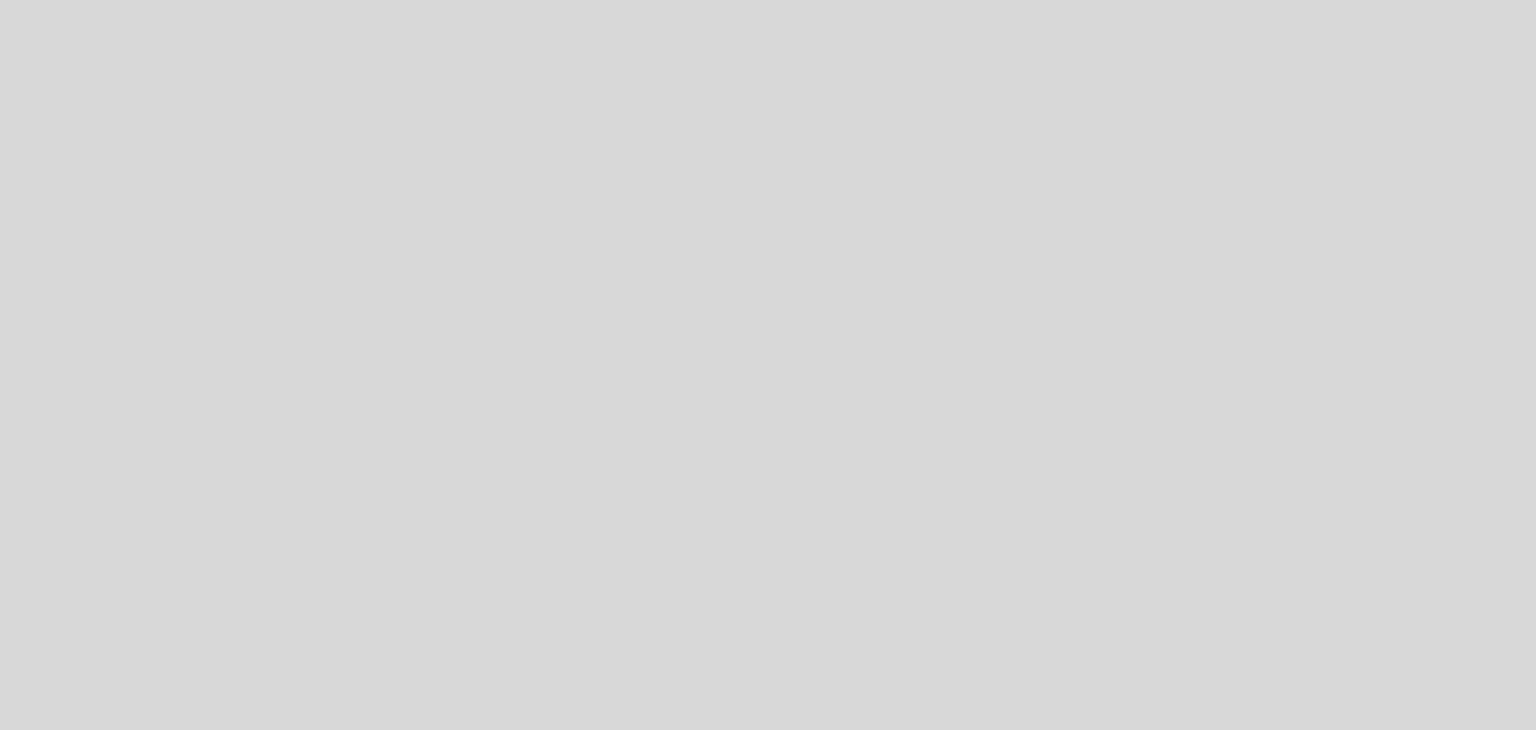 select on "es" 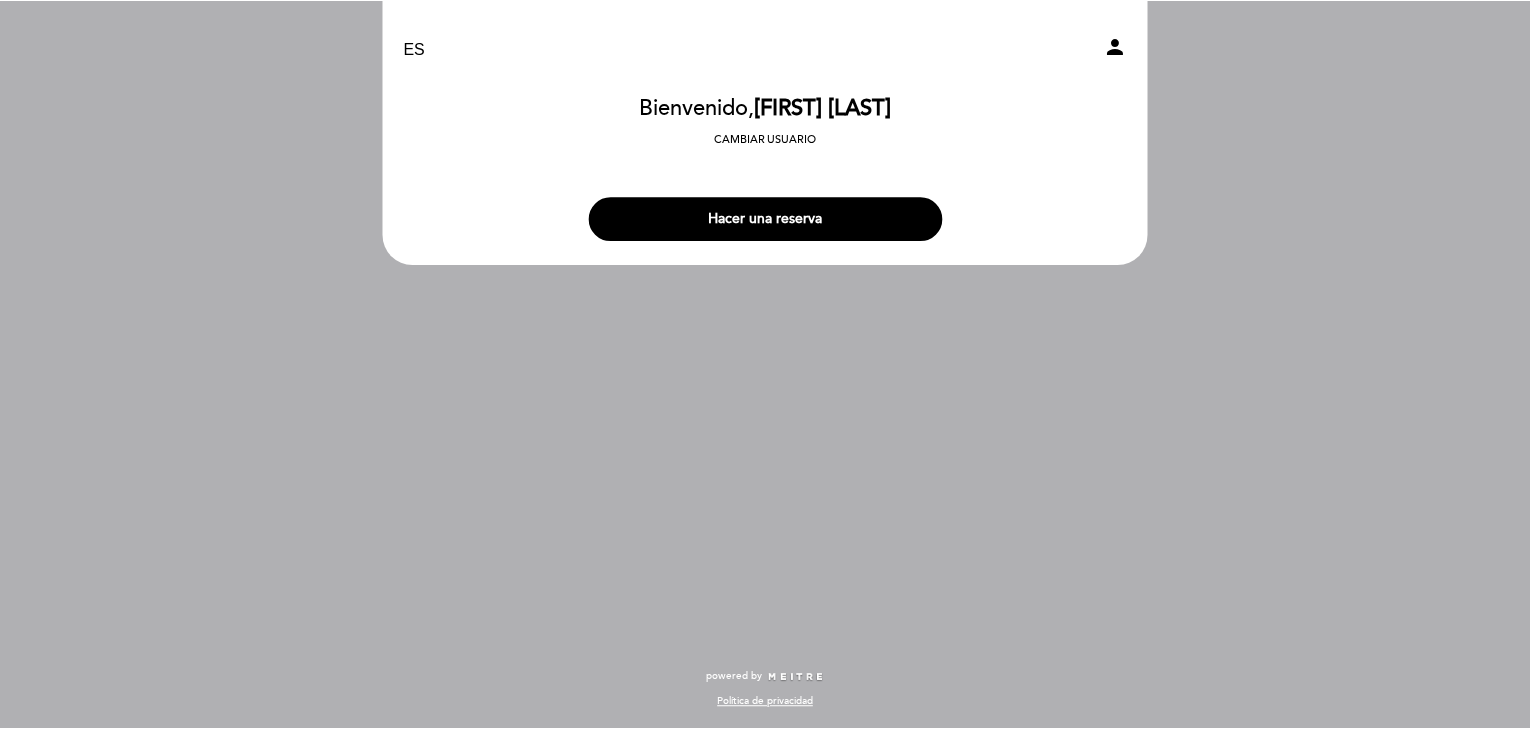 scroll, scrollTop: 0, scrollLeft: 0, axis: both 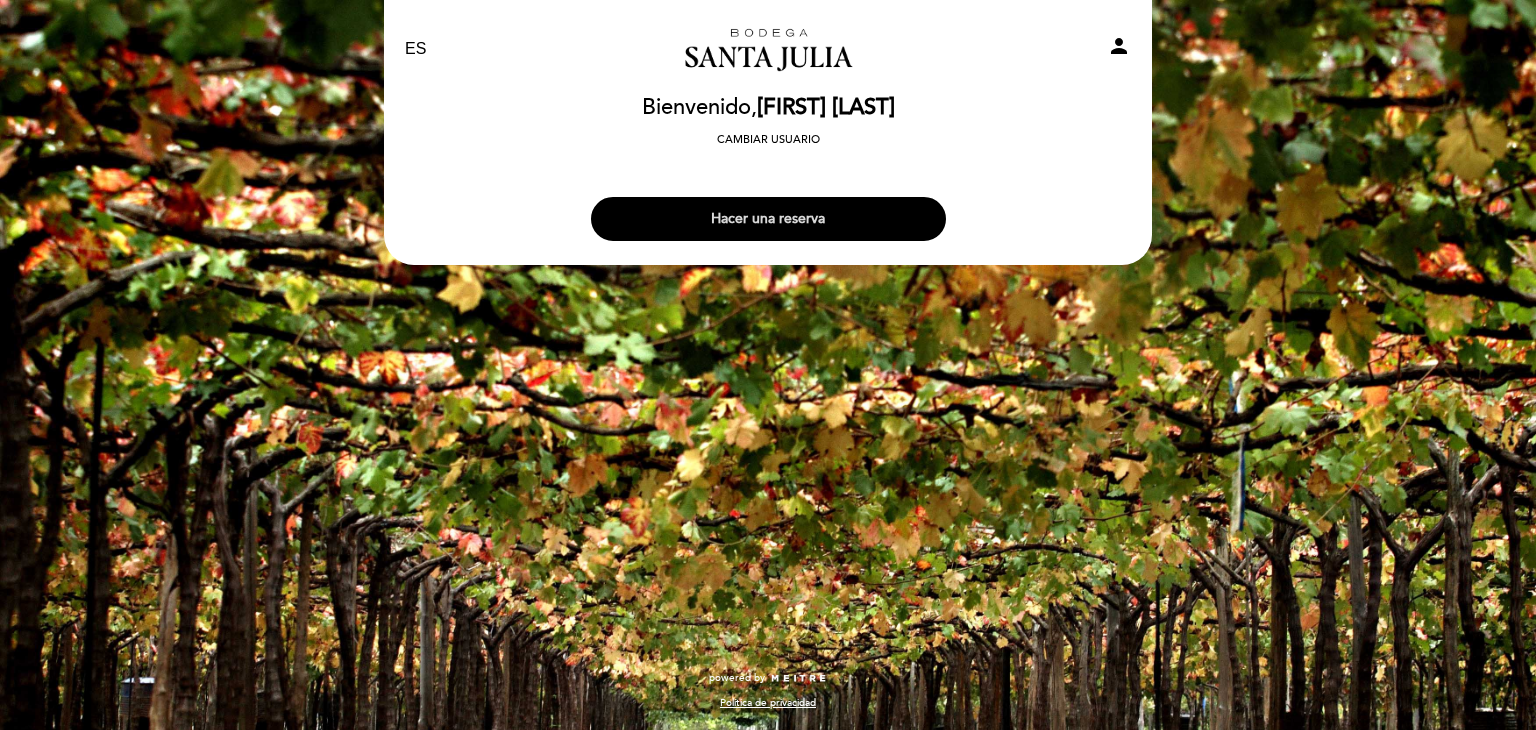 click on "Hacer una reserva" at bounding box center [768, 219] 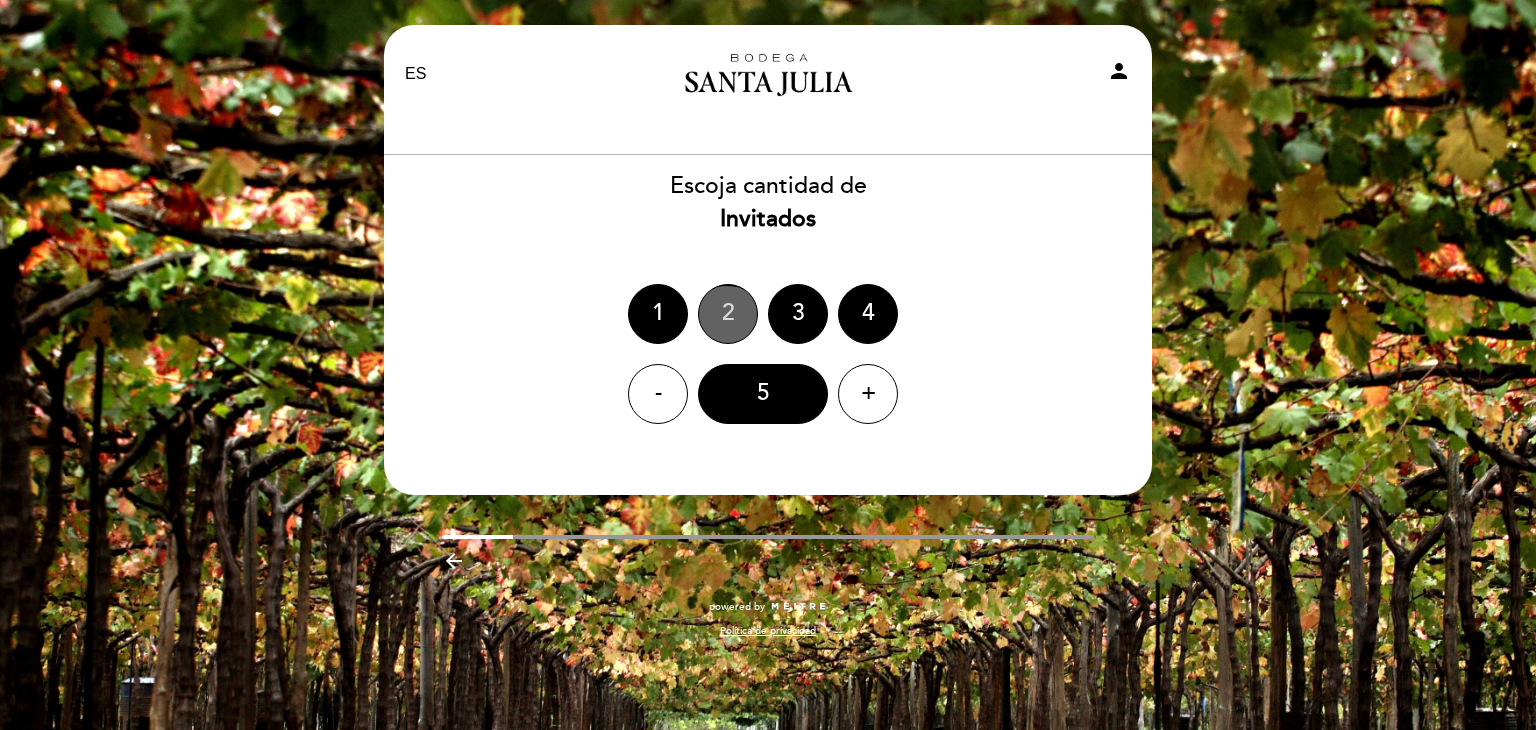 click on "2" at bounding box center (728, 314) 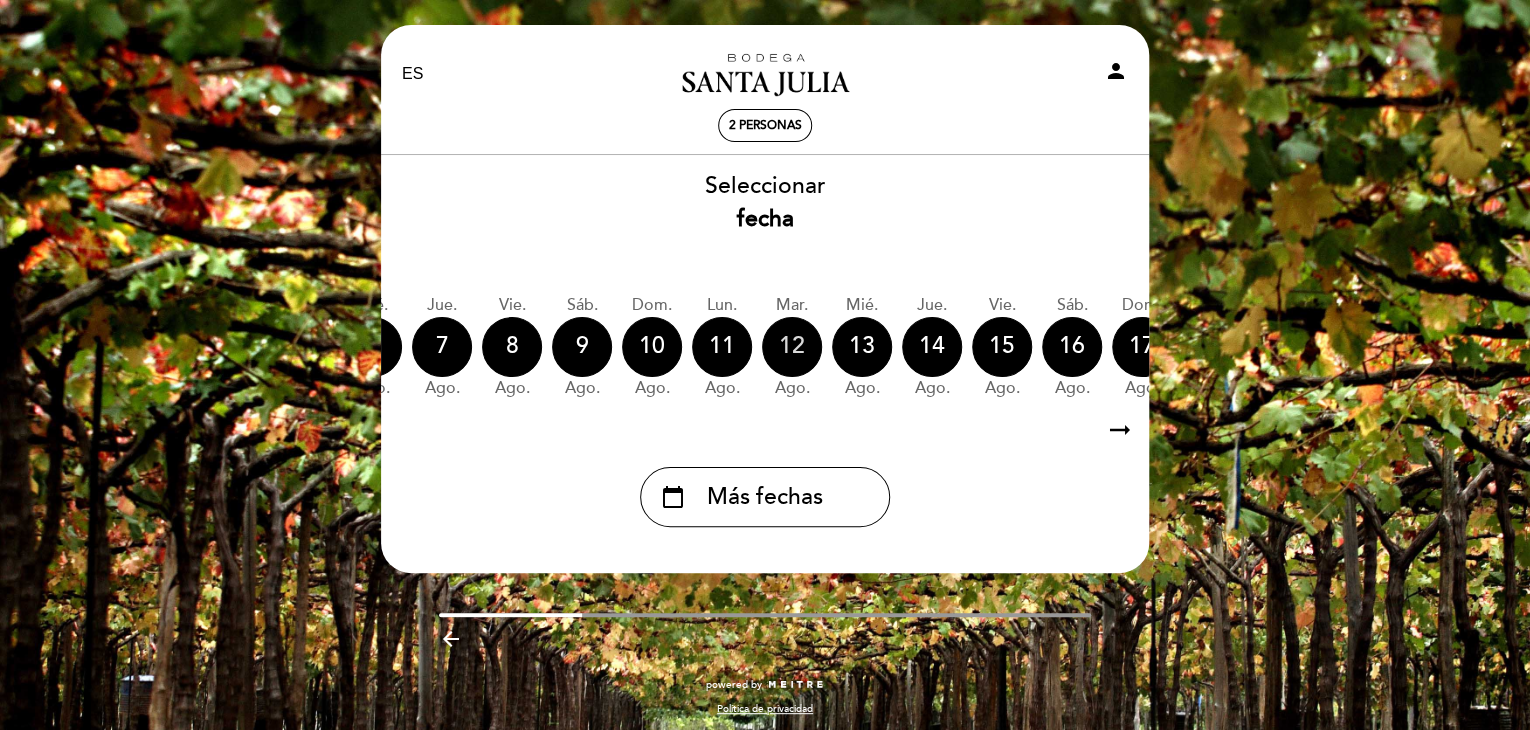 scroll, scrollTop: 0, scrollLeft: 272, axis: horizontal 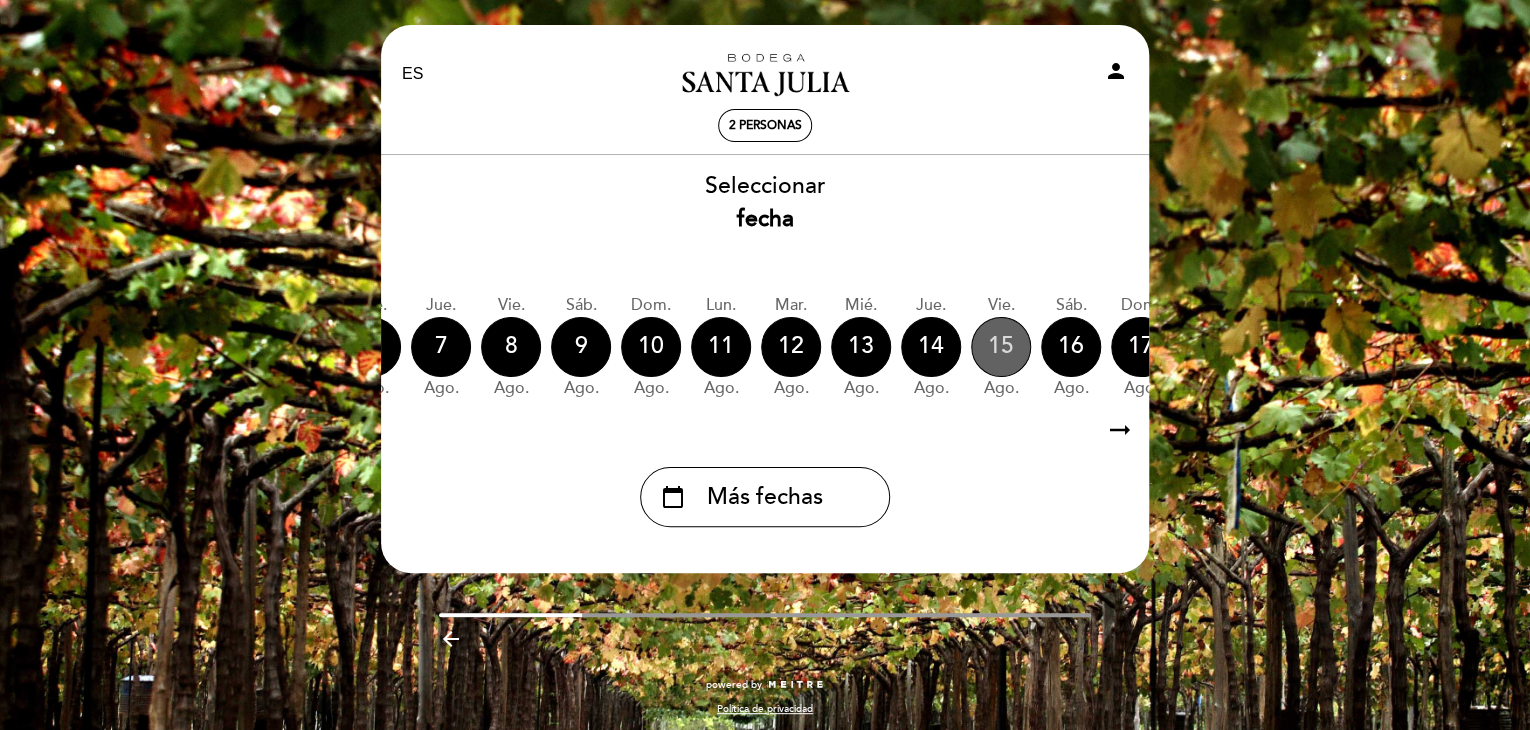 click on "15" at bounding box center (1001, 347) 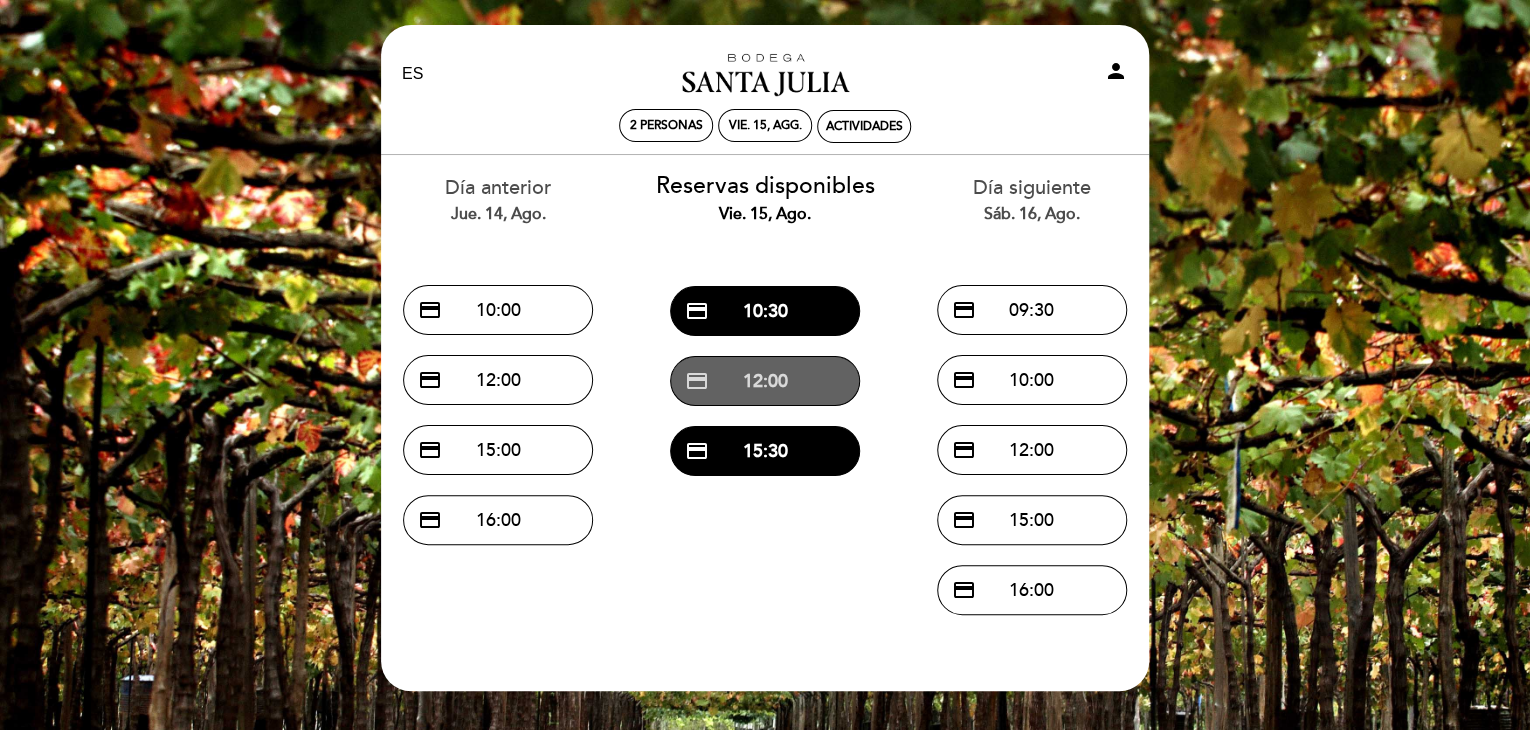 click on "credit_card
12:00" at bounding box center (765, 381) 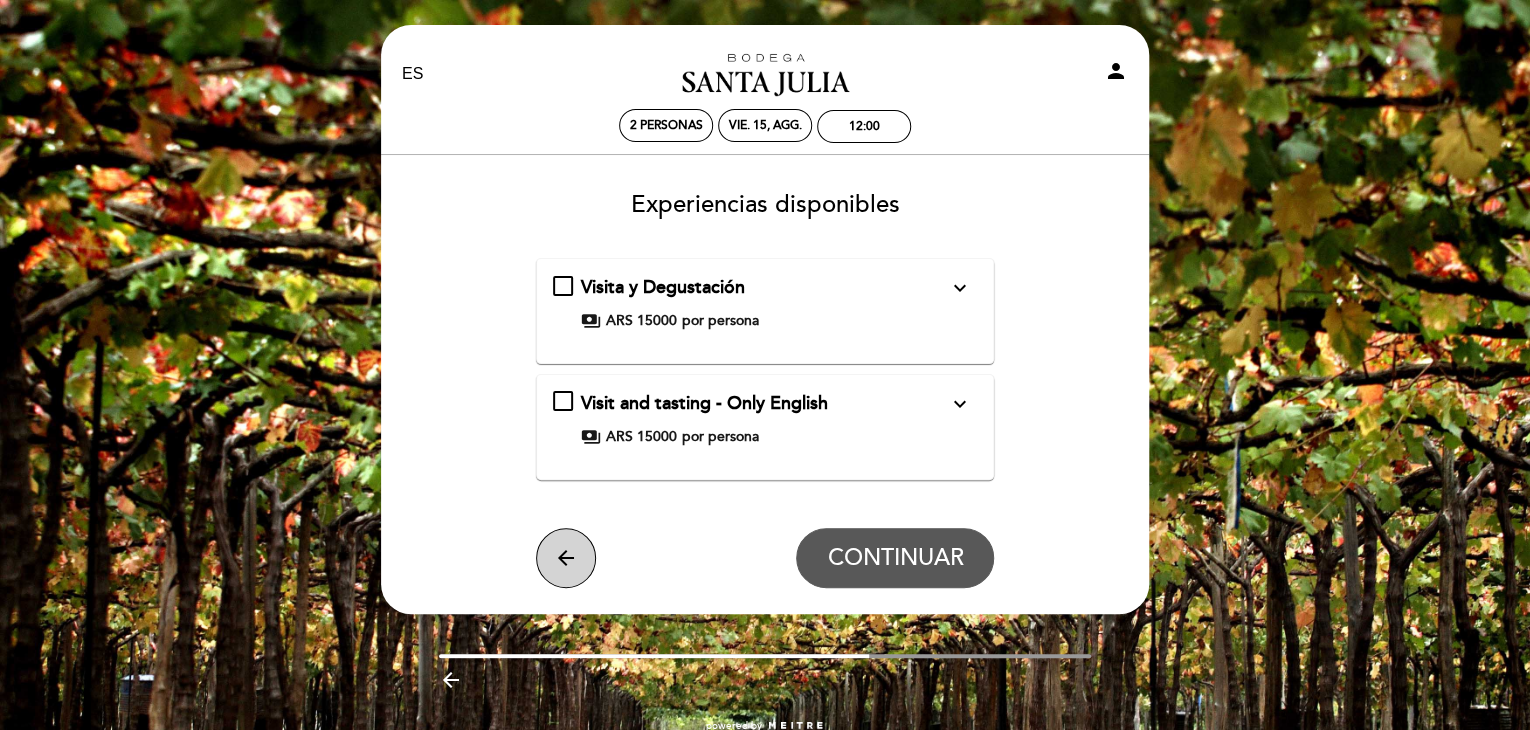 click on "arrow_back" at bounding box center [566, 558] 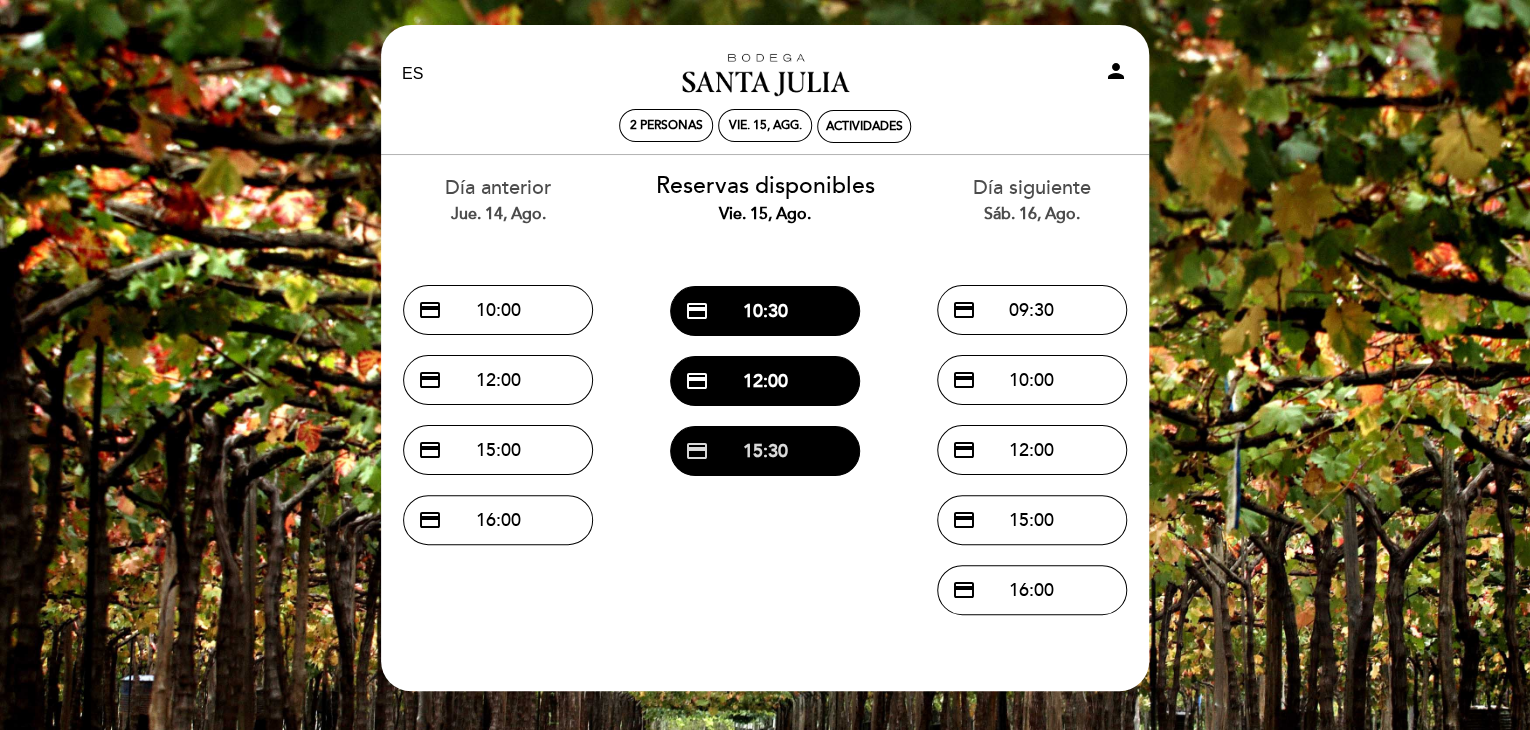 click on "credit_card
15:30" at bounding box center (765, 451) 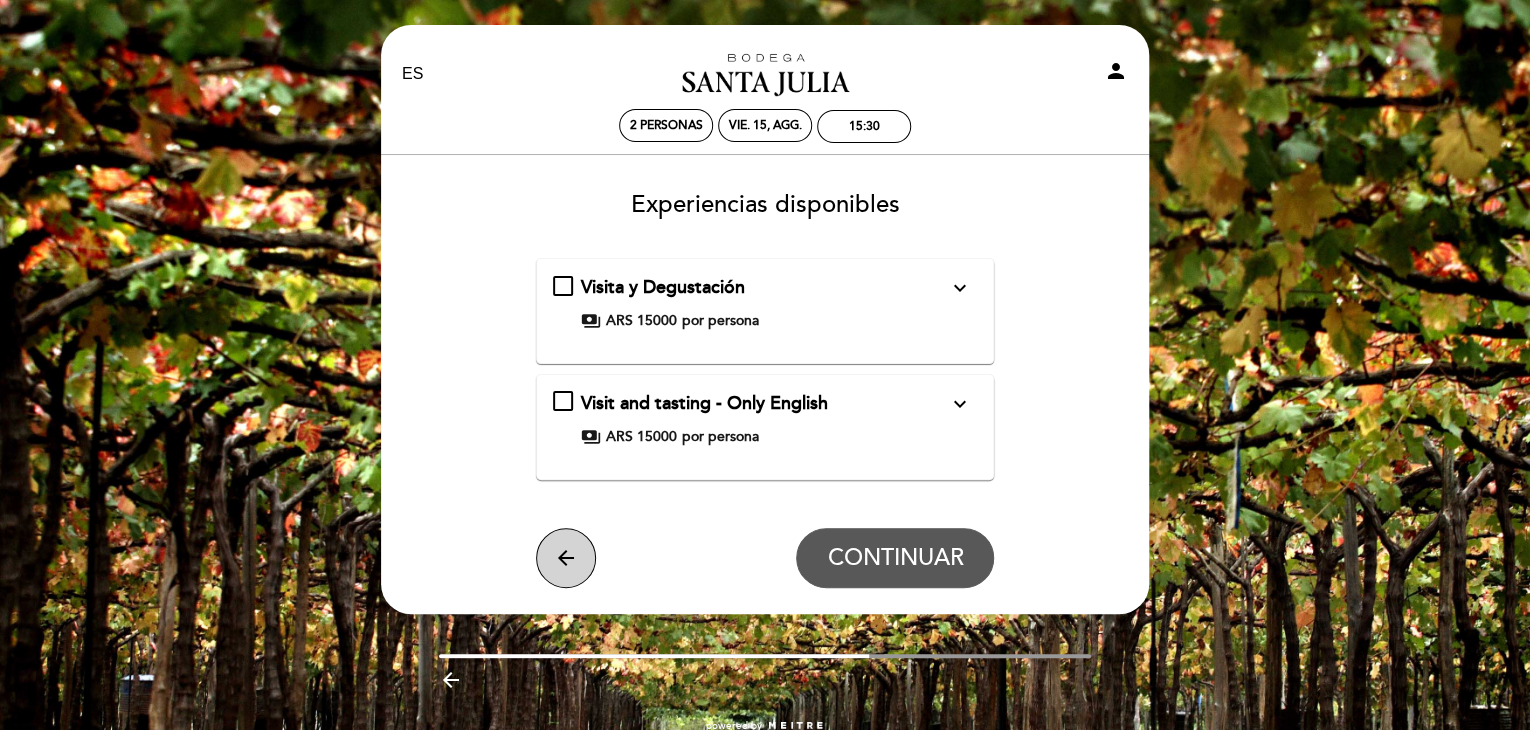 click on "arrow_back" at bounding box center [566, 558] 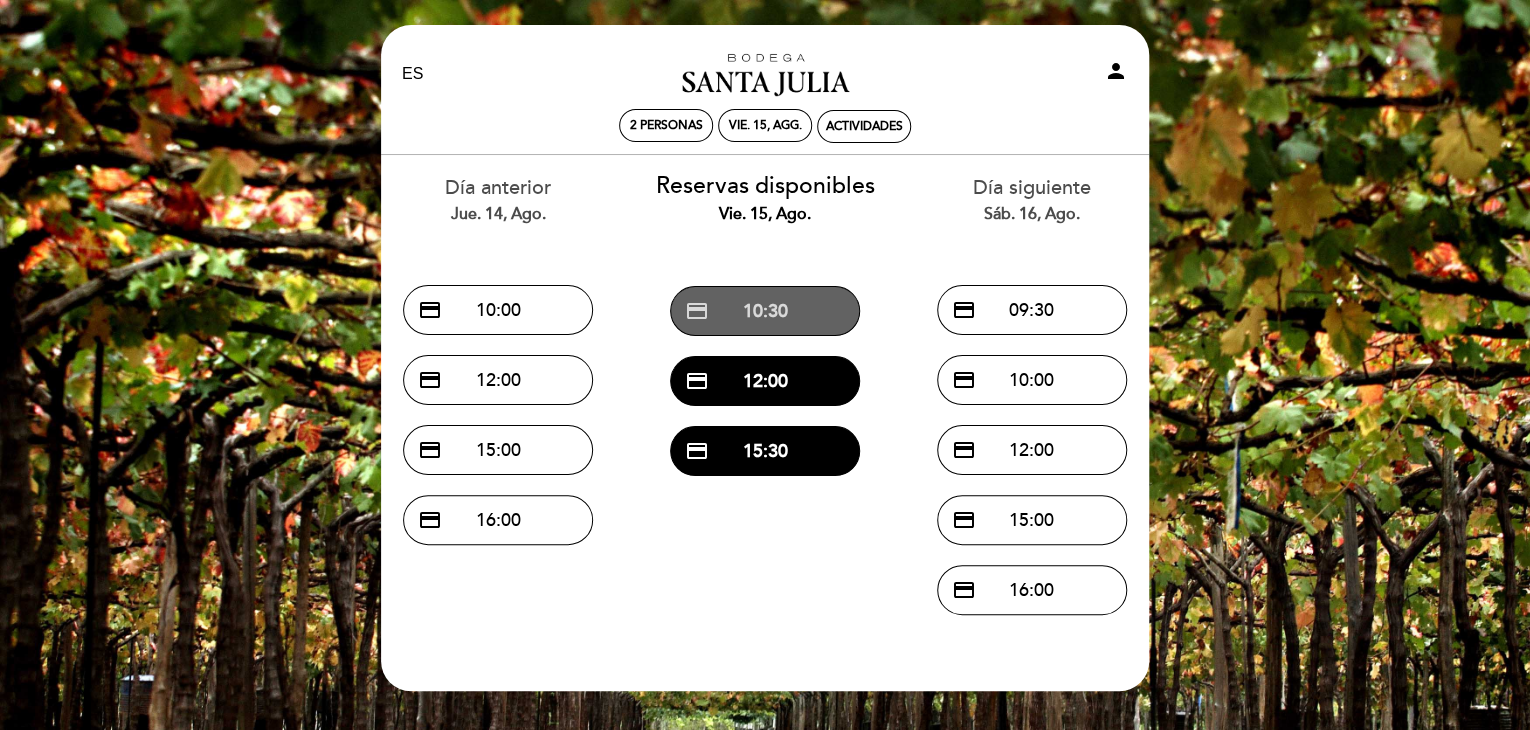 click on "credit_card
10:30" at bounding box center [765, 311] 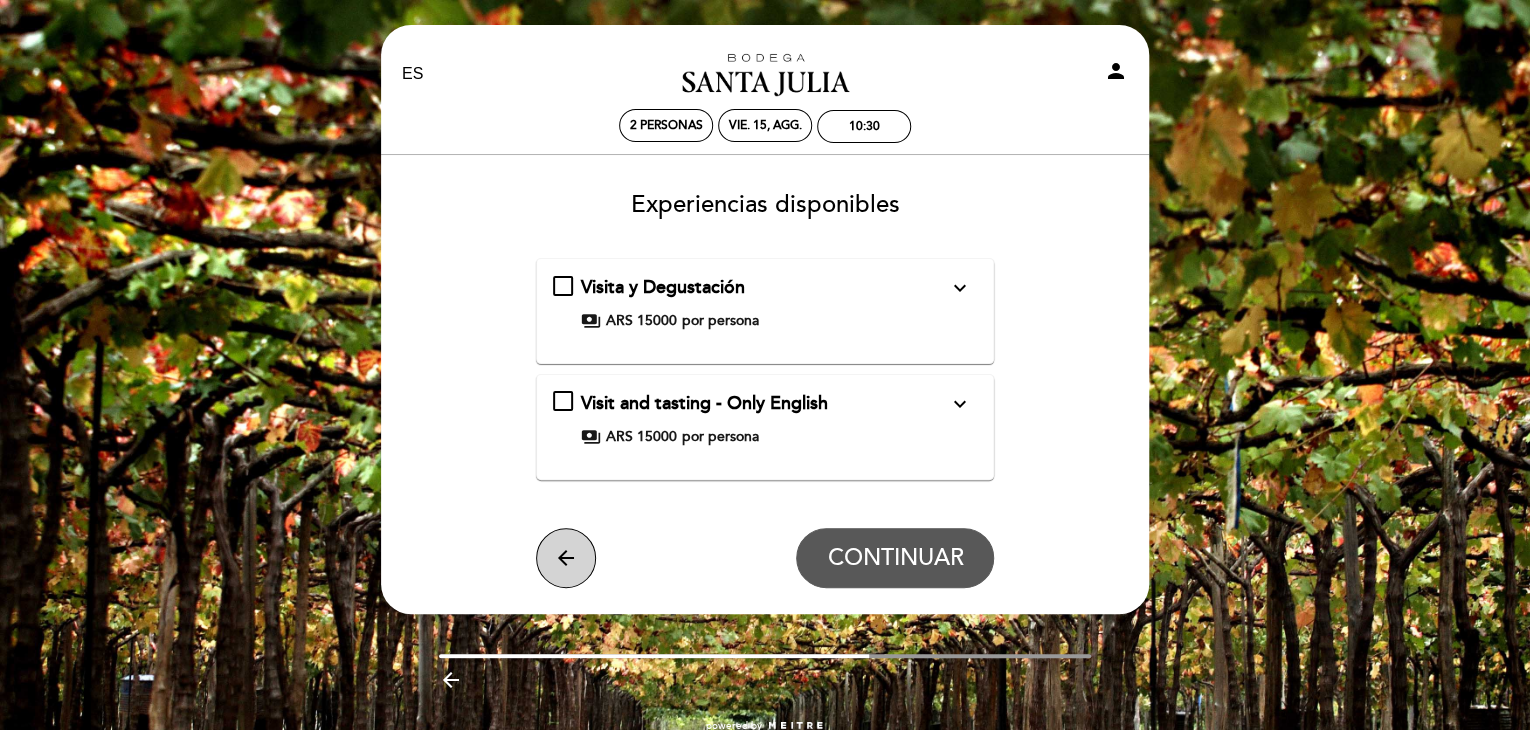 click on "arrow_back" at bounding box center [566, 558] 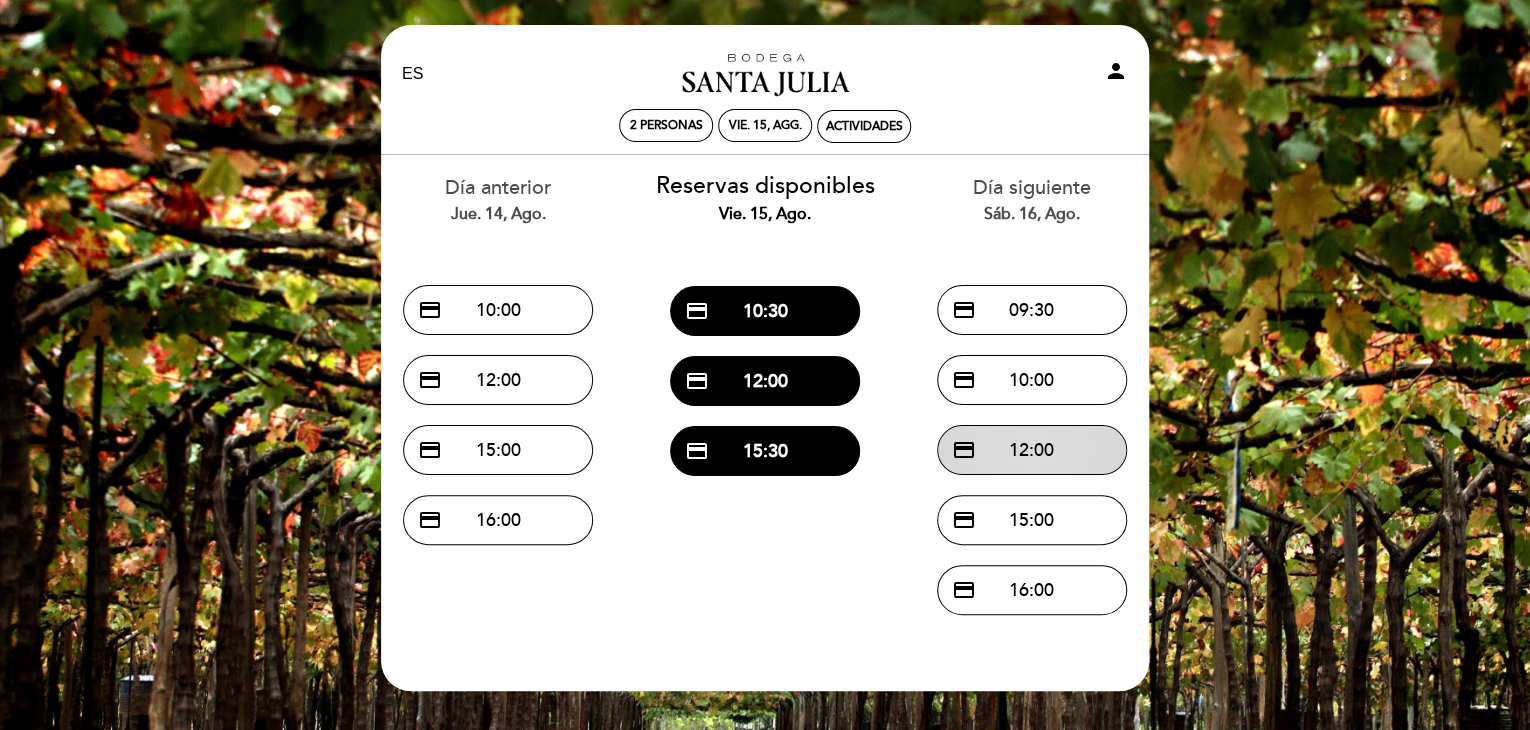 click on "credit_card
12:00" at bounding box center [1032, 450] 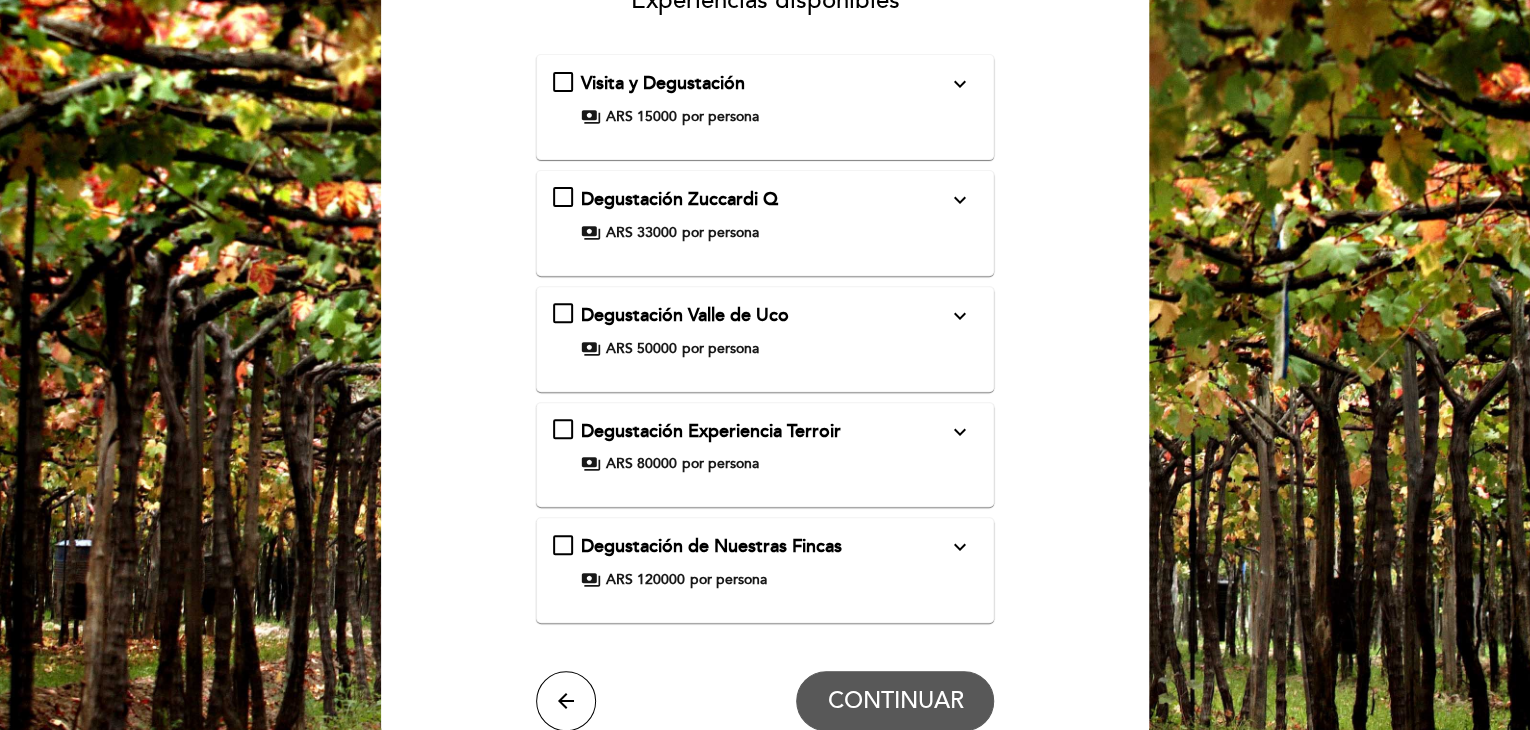 scroll, scrollTop: 218, scrollLeft: 0, axis: vertical 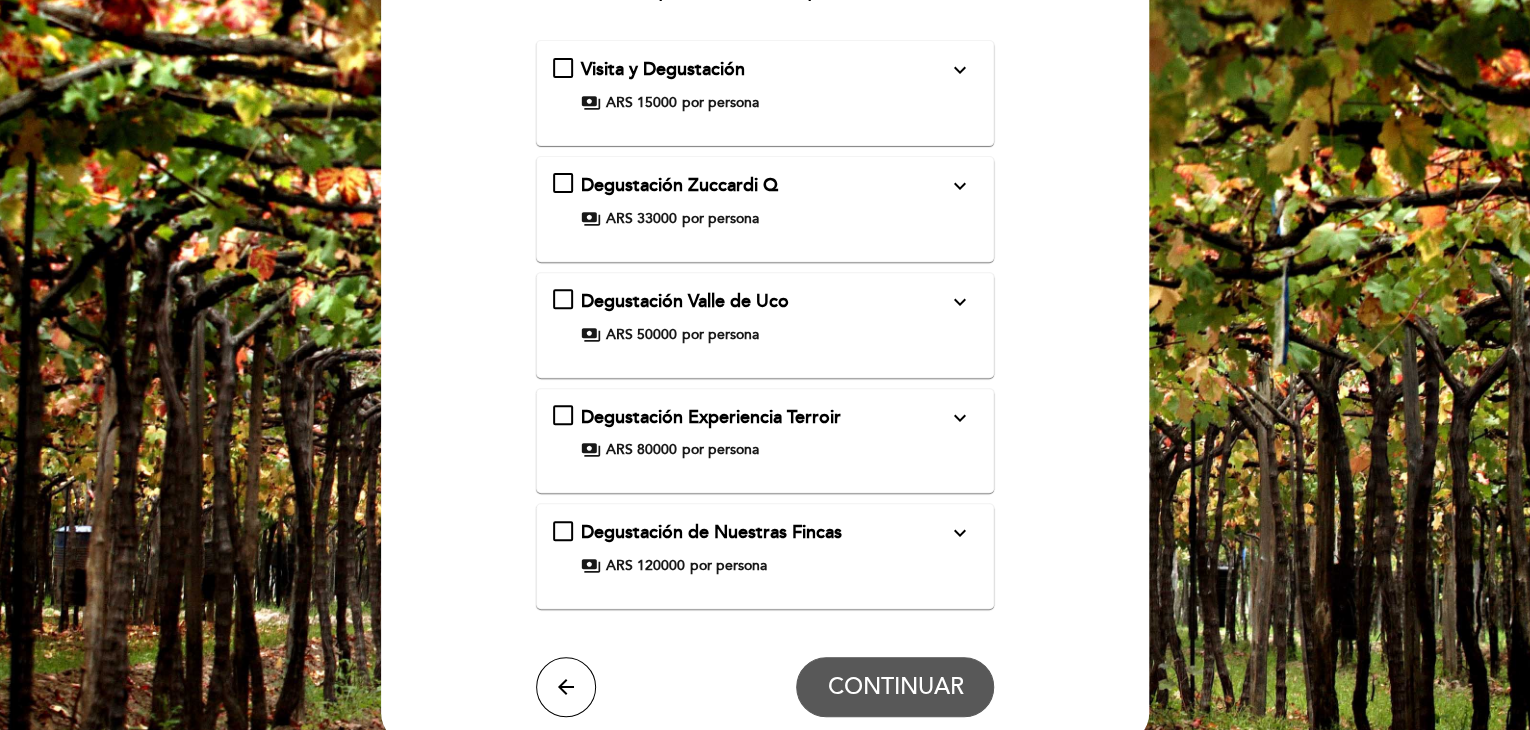 click on "expand_more" at bounding box center (959, 418) 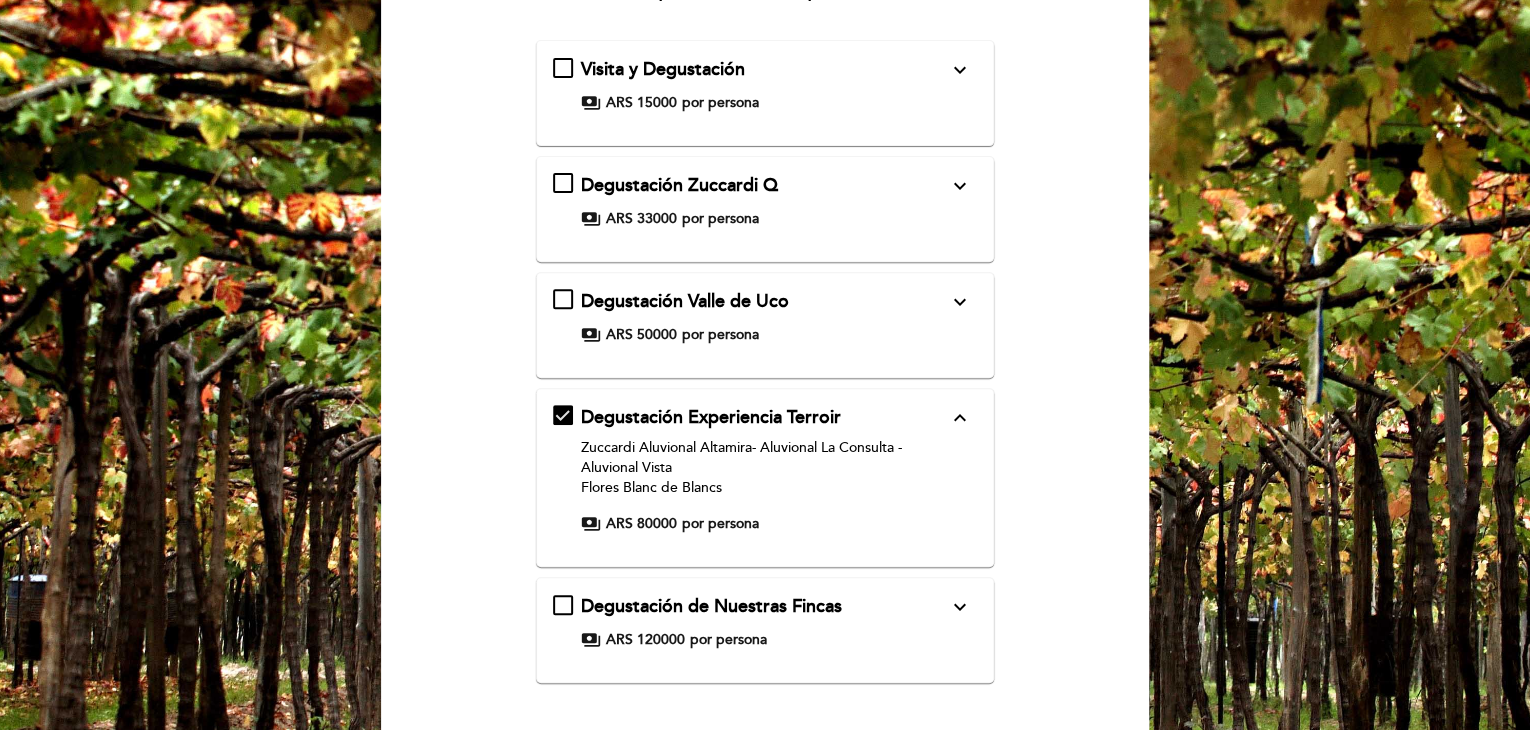 click on "expand_less" at bounding box center [959, 418] 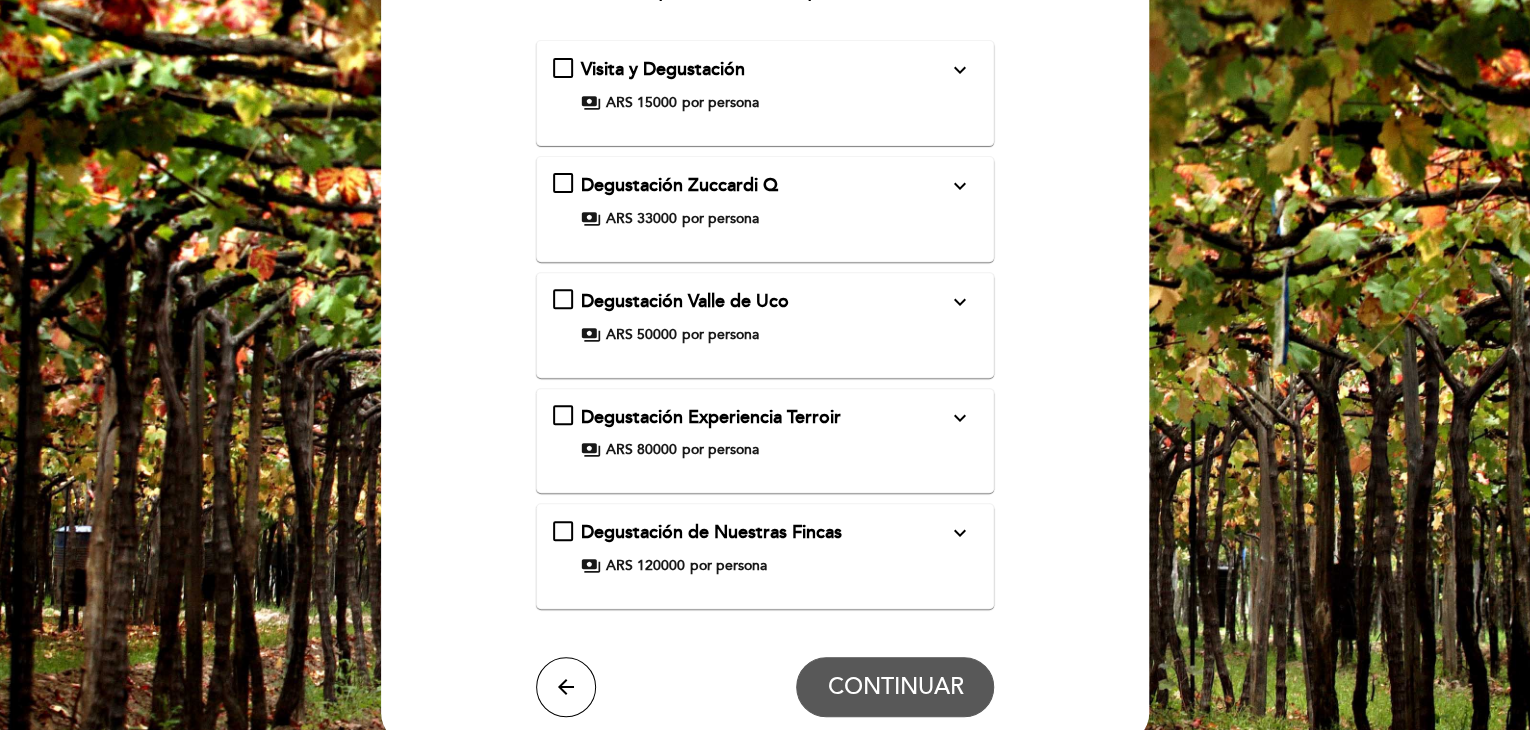 scroll, scrollTop: 392, scrollLeft: 0, axis: vertical 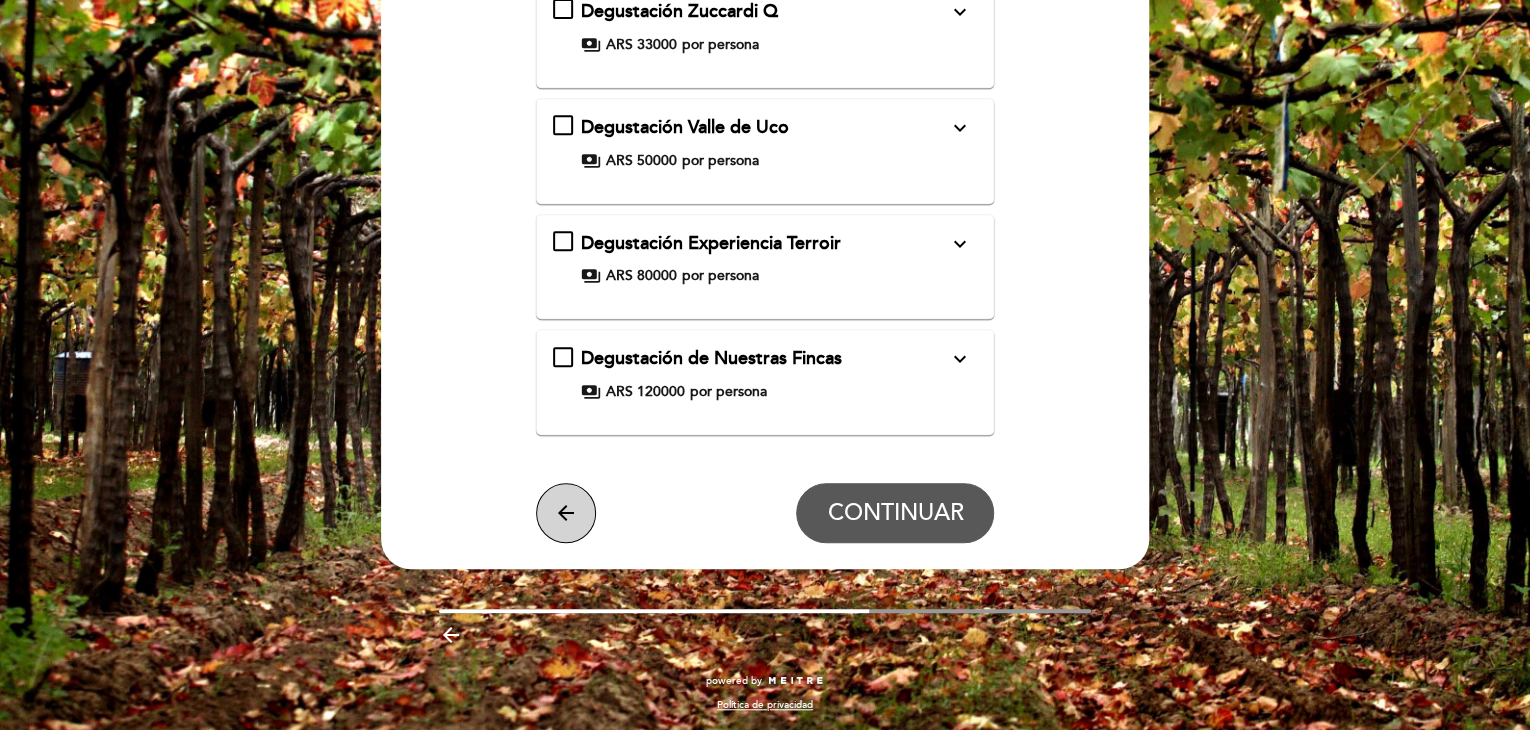 click on "arrow_back" at bounding box center (566, 513) 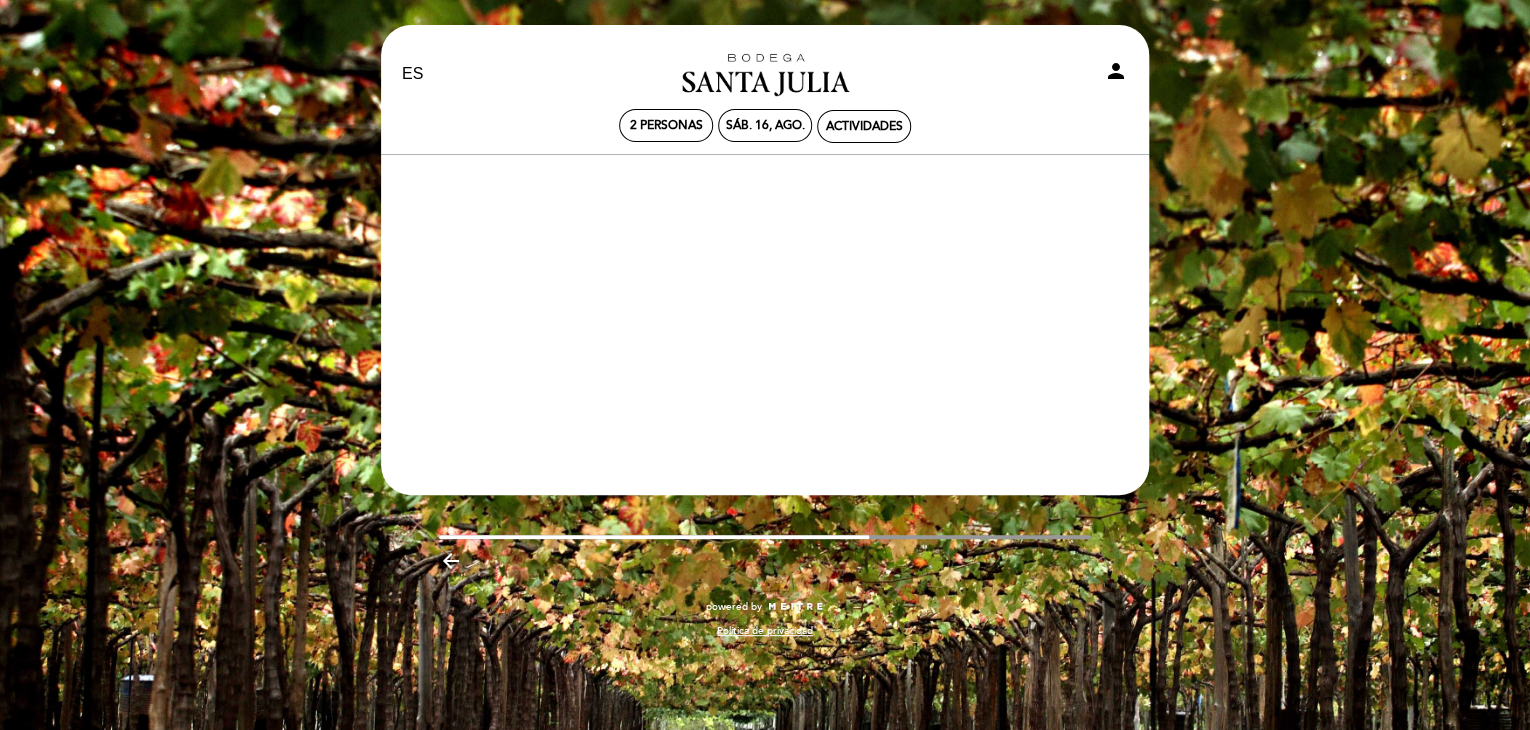 scroll, scrollTop: 0, scrollLeft: 0, axis: both 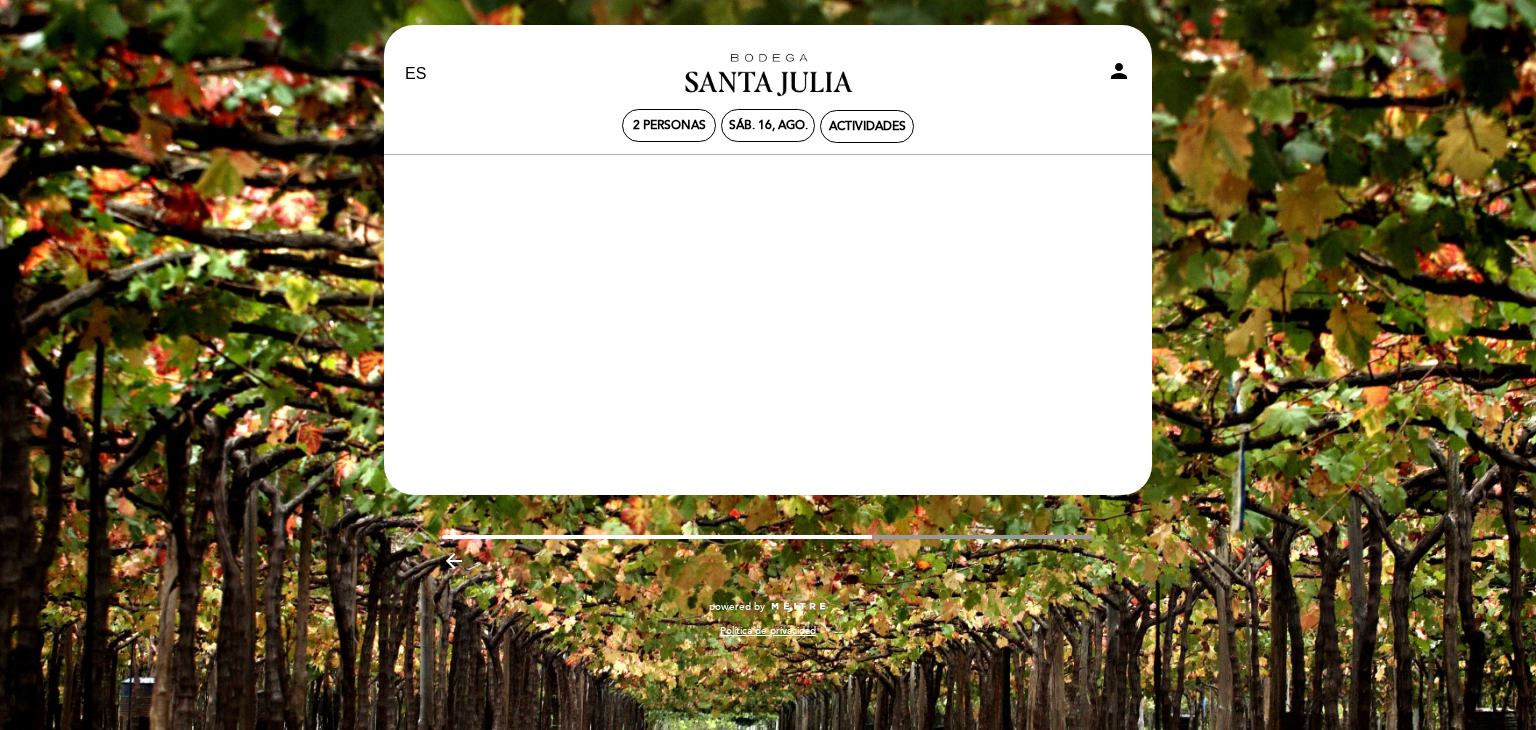 click on "EN
ES
PT
Bodega Santa Julia
person
2 personas
sáb.
16,
agg.
Actividades
Bienvenido
Bienvenido,  [FIRST] [LAST]" at bounding box center [768, 260] 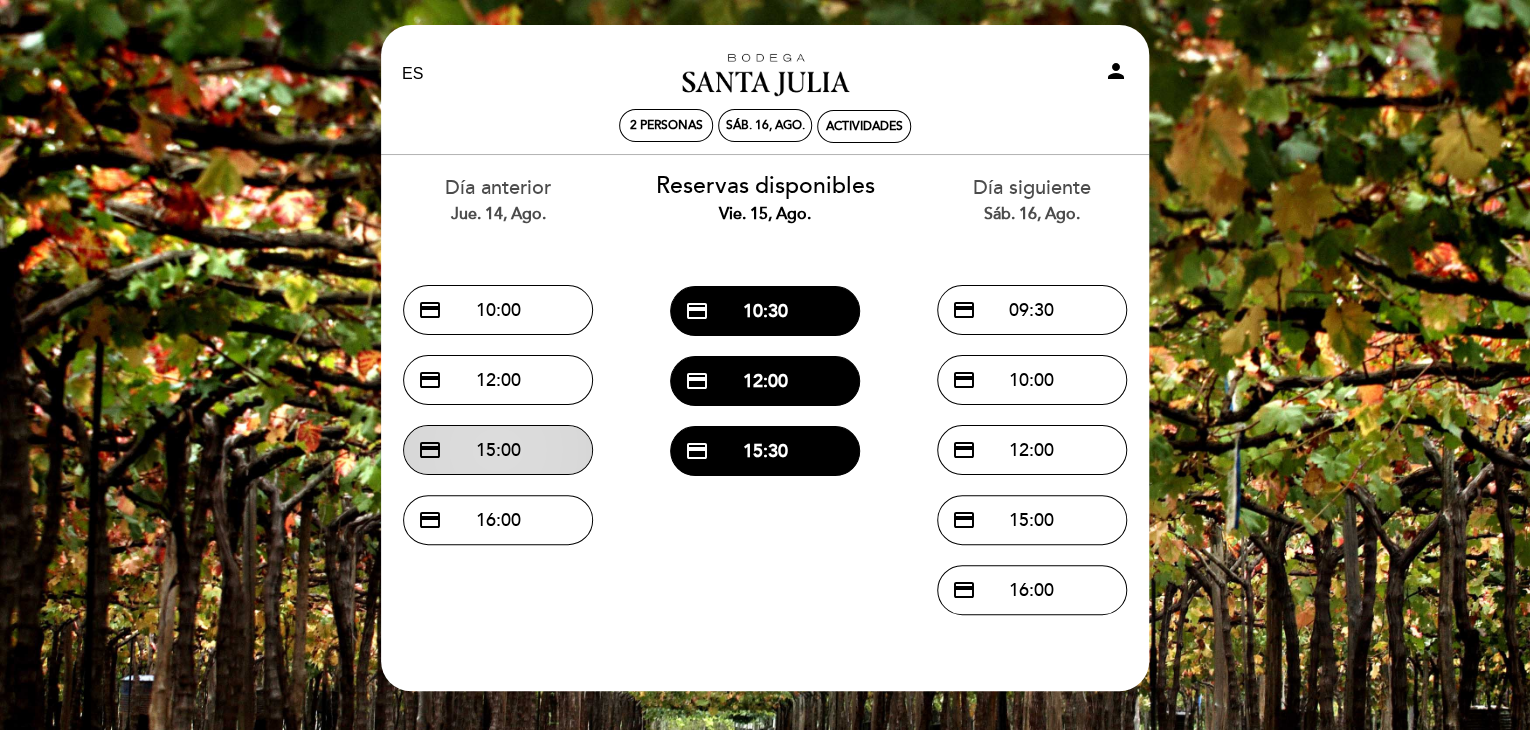 click on "credit_card
15:00" at bounding box center [498, 450] 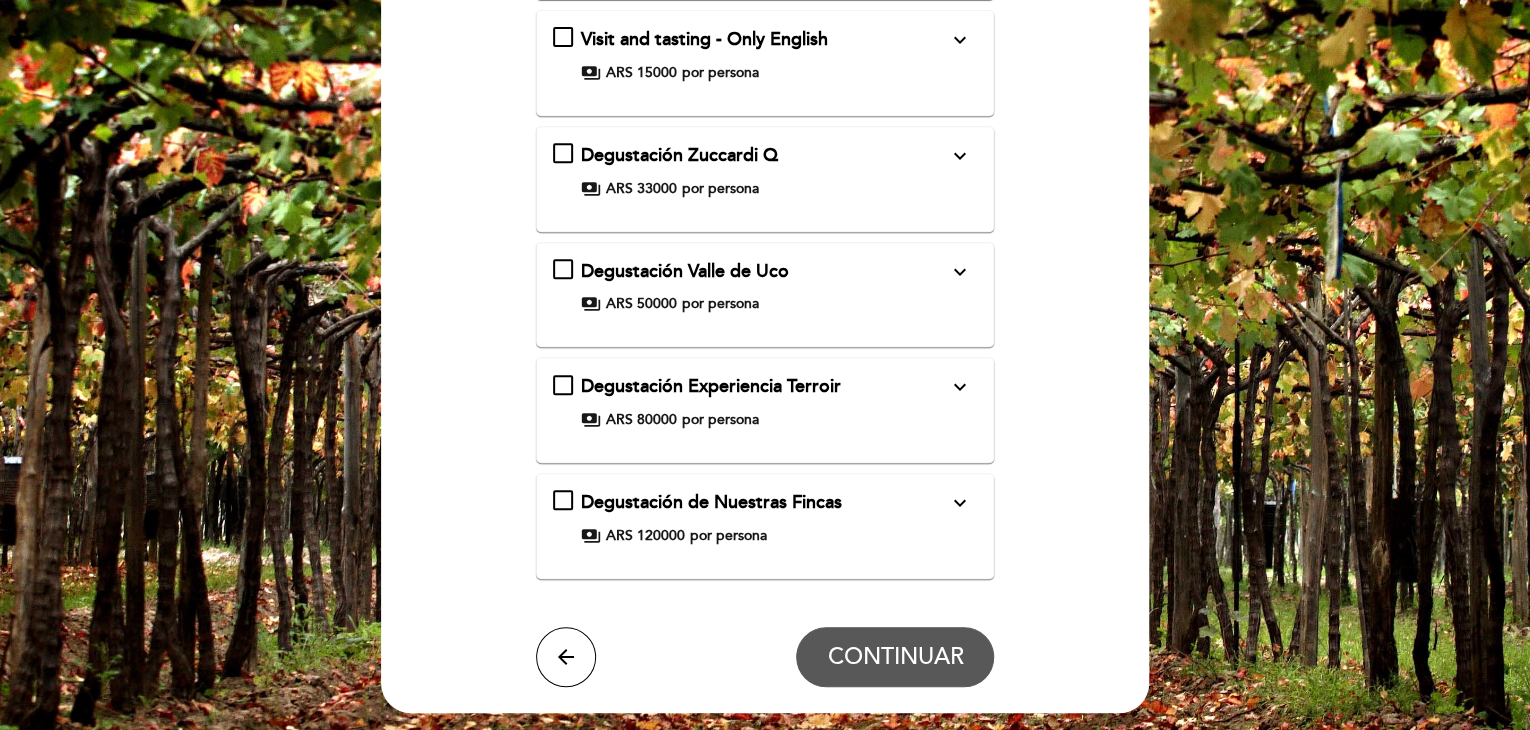 scroll, scrollTop: 368, scrollLeft: 0, axis: vertical 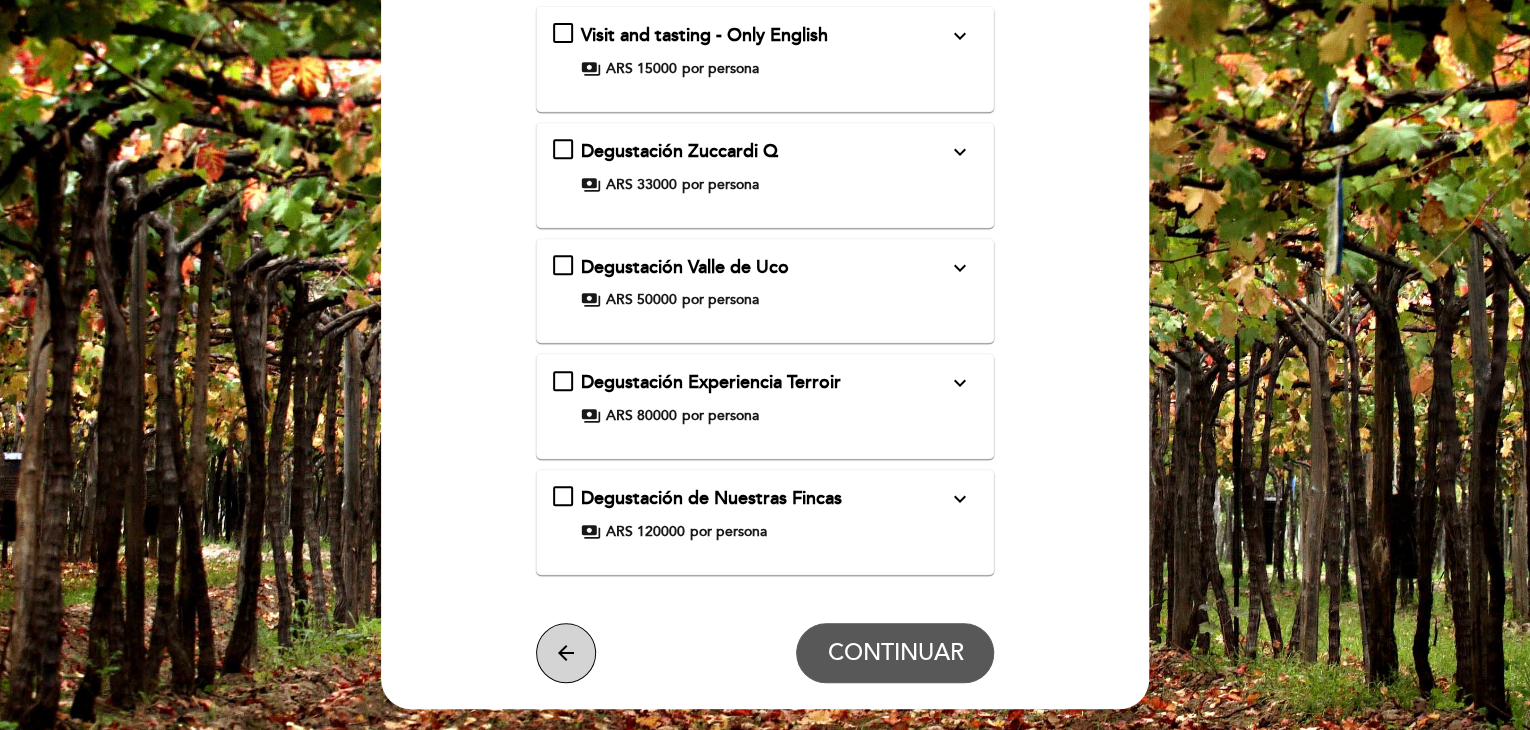 click on "arrow_back" at bounding box center [566, 653] 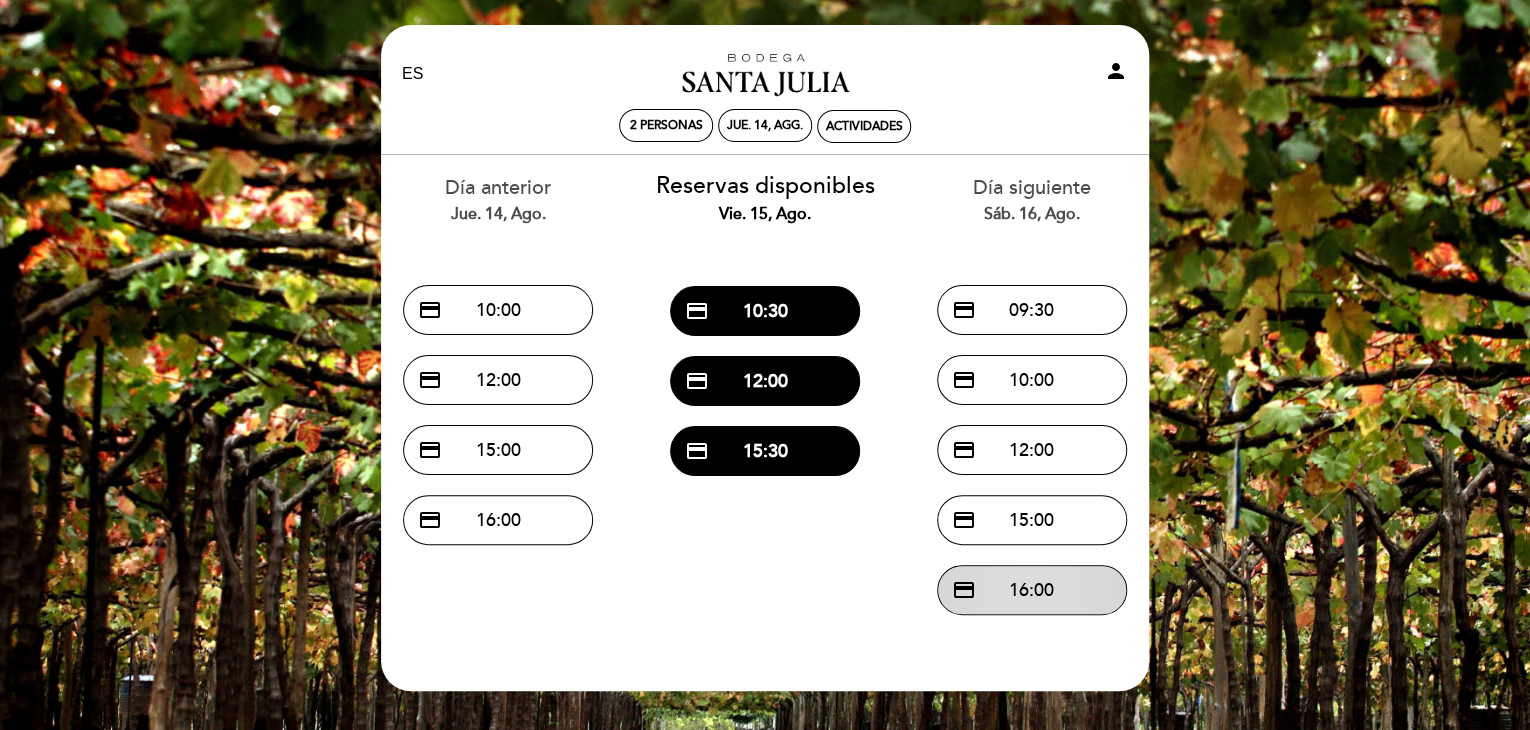 click on "credit_card
16:00" at bounding box center (1032, 590) 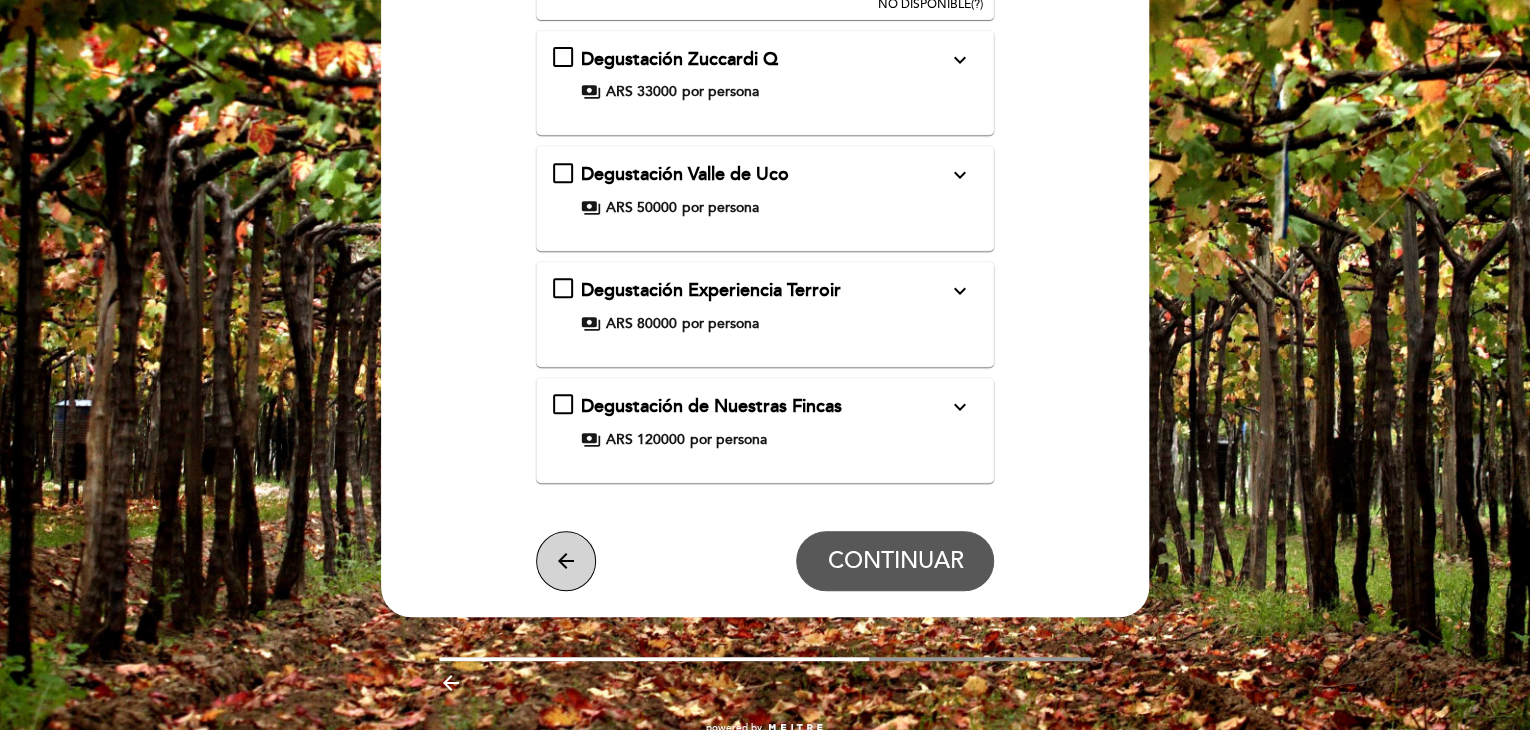 scroll, scrollTop: 346, scrollLeft: 0, axis: vertical 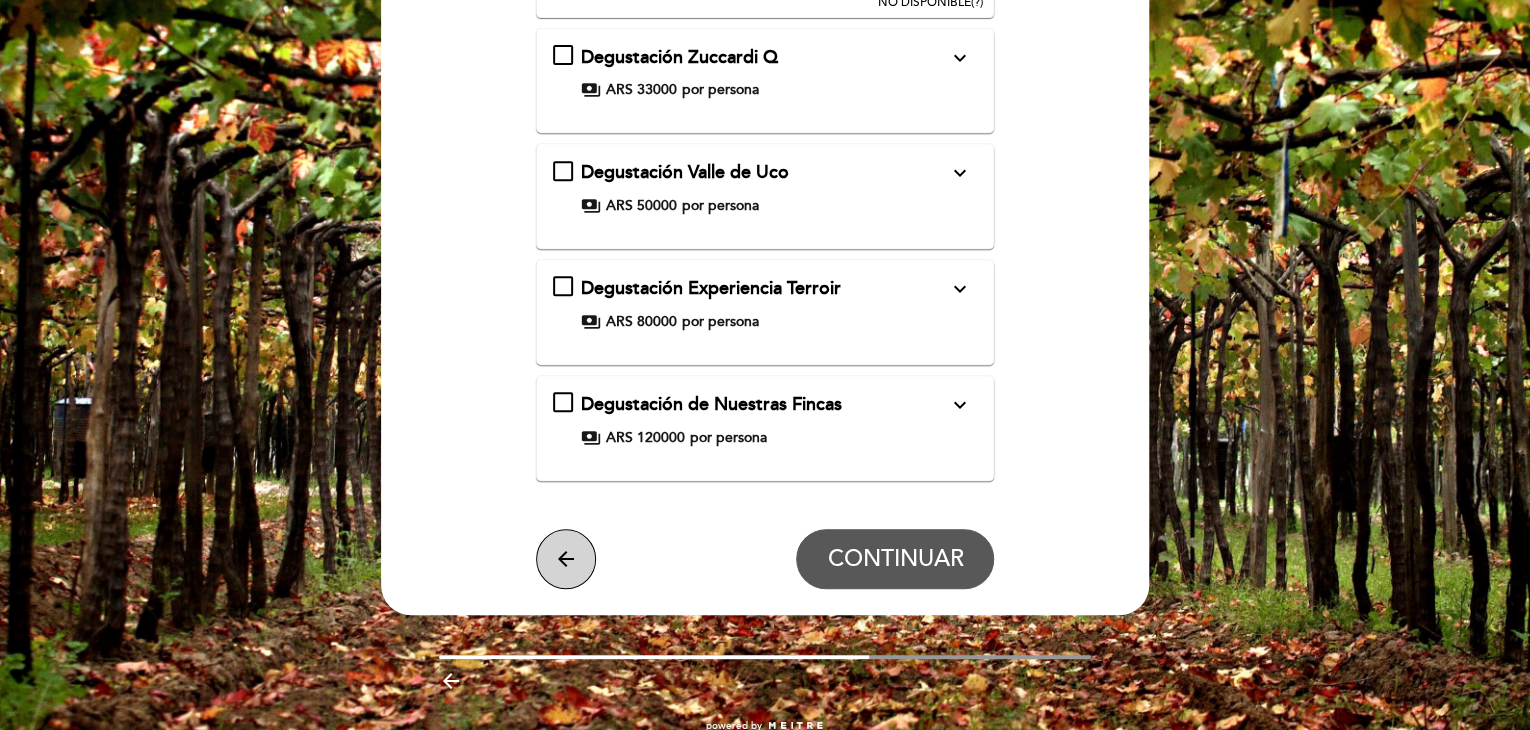 click on "arrow_back" at bounding box center (566, 559) 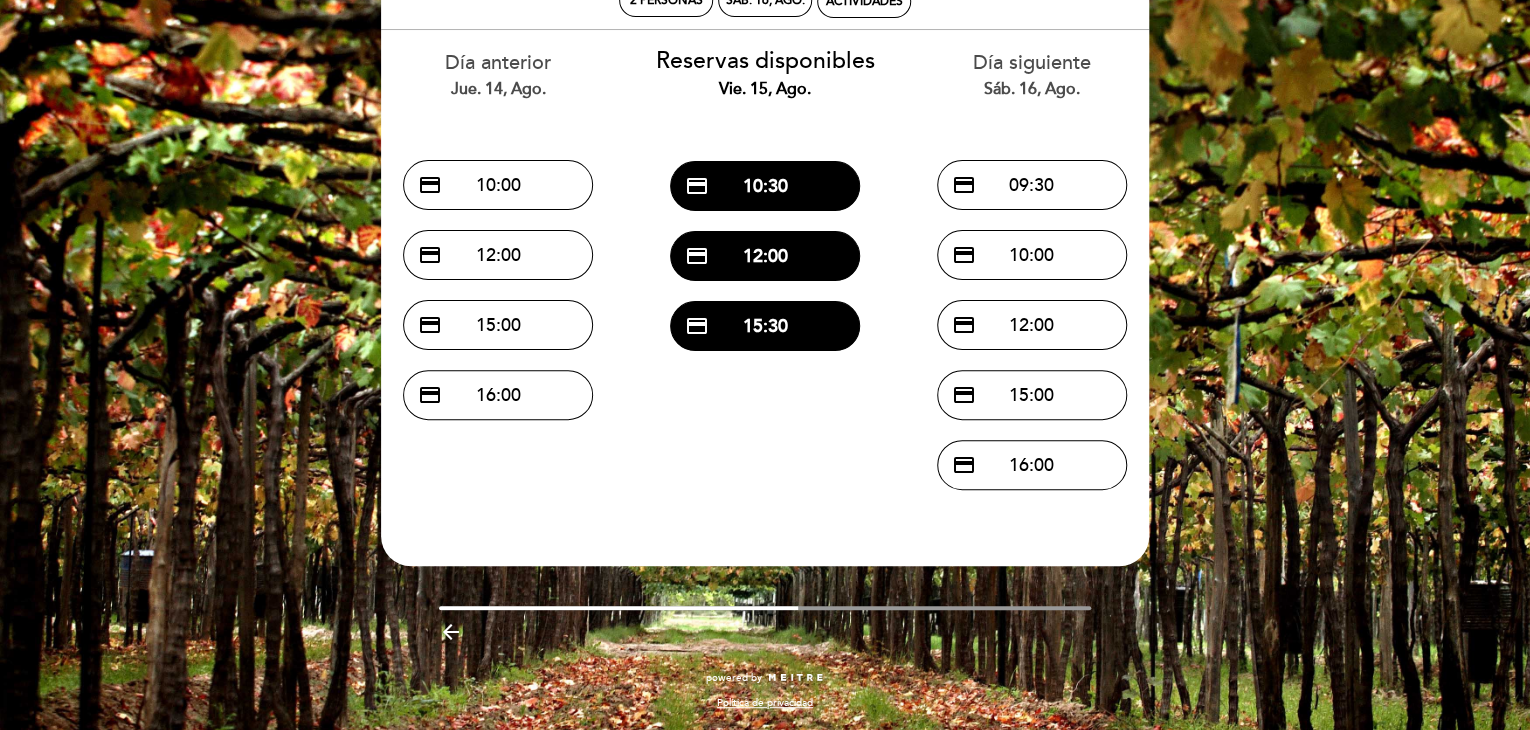 scroll, scrollTop: 0, scrollLeft: 0, axis: both 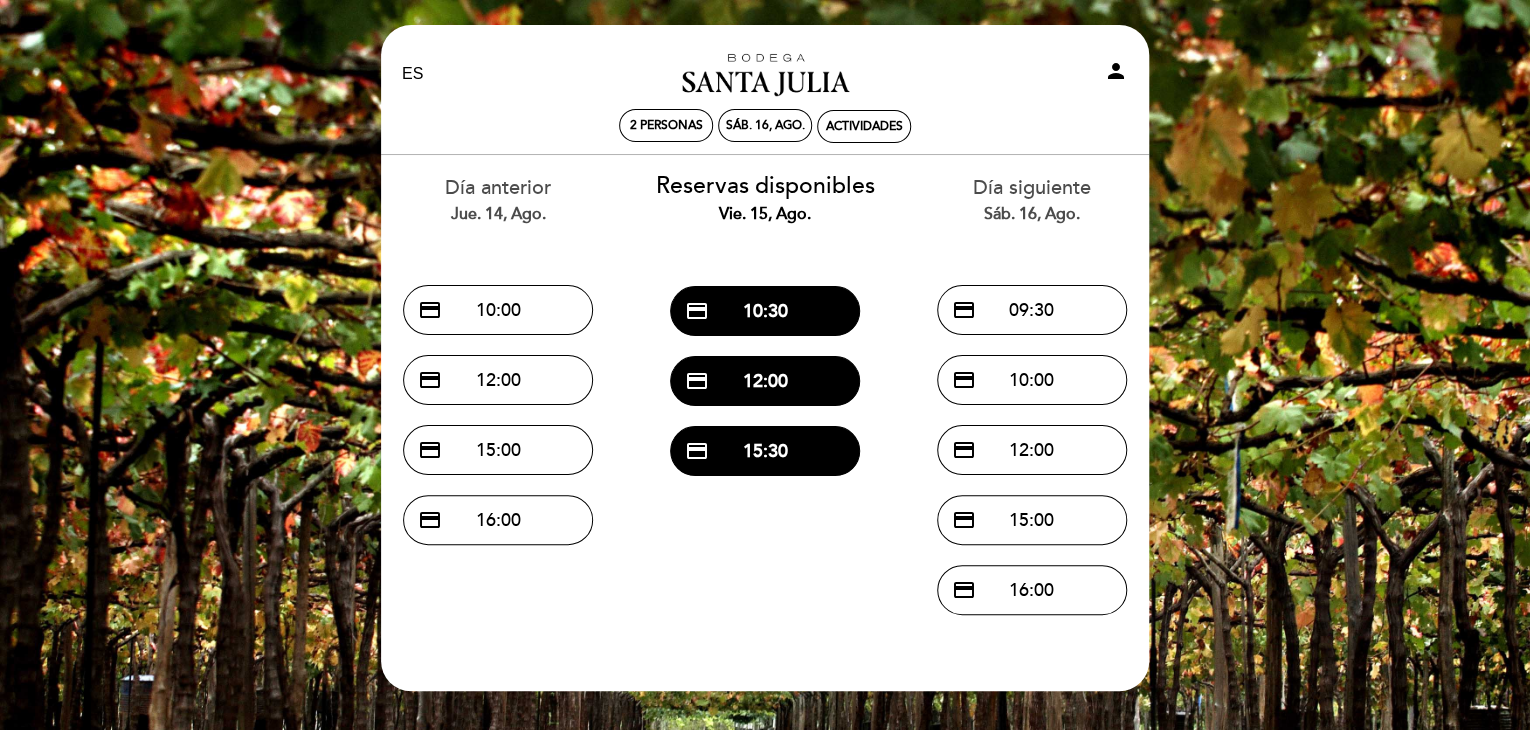 click on "Reservas disponibles
vie.
15,
agg." at bounding box center [765, 198] 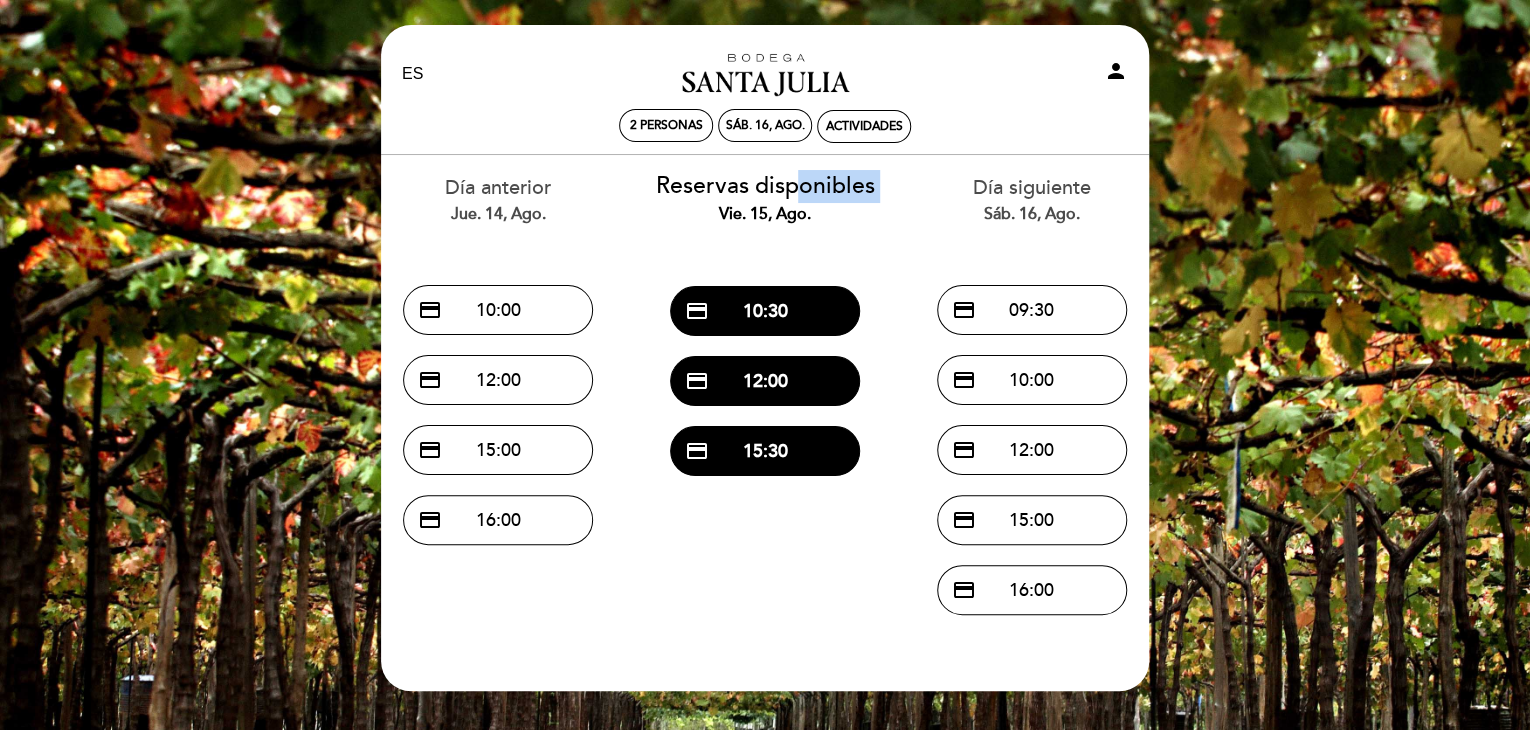 click on "Reservas disponibles
vie.
15,
agg." at bounding box center (765, 198) 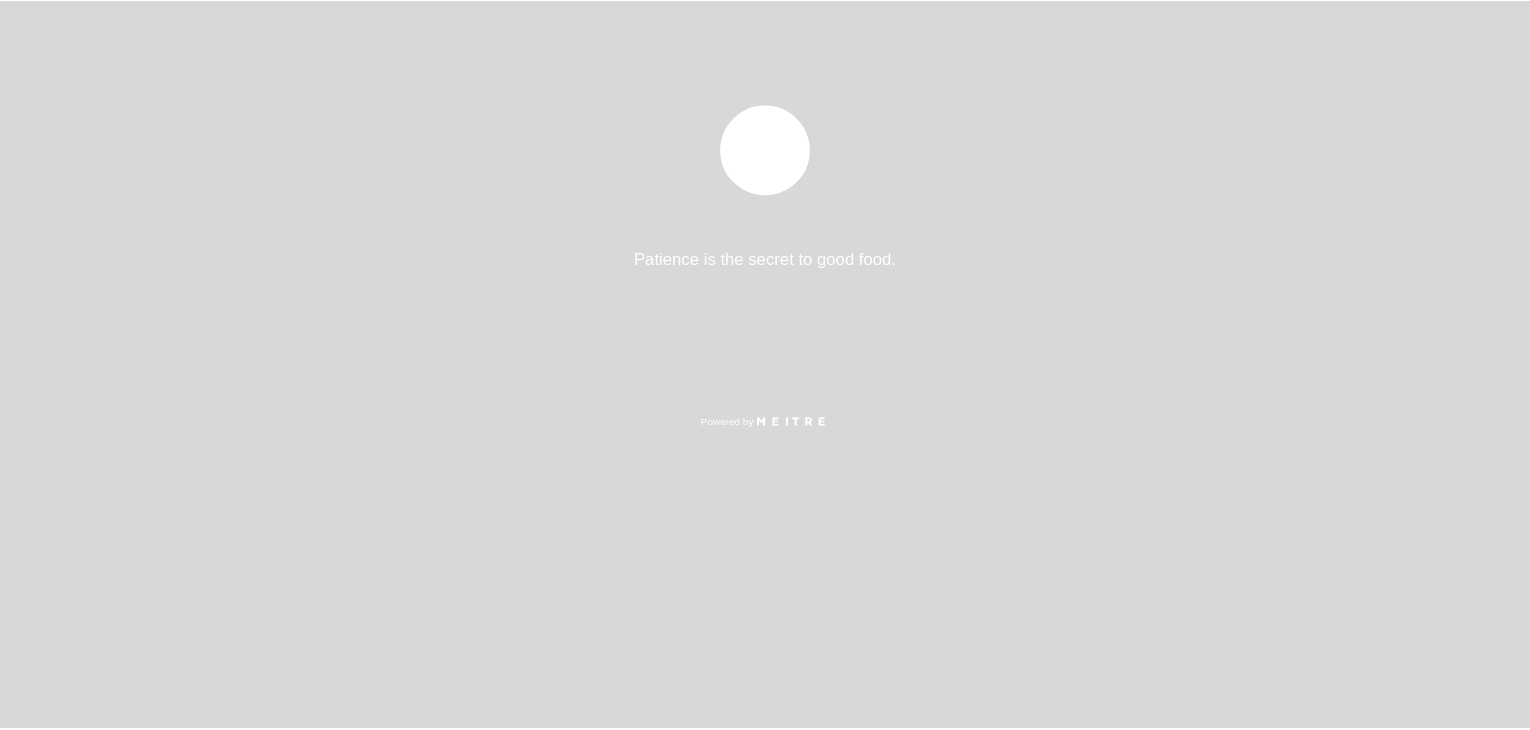 scroll, scrollTop: 0, scrollLeft: 0, axis: both 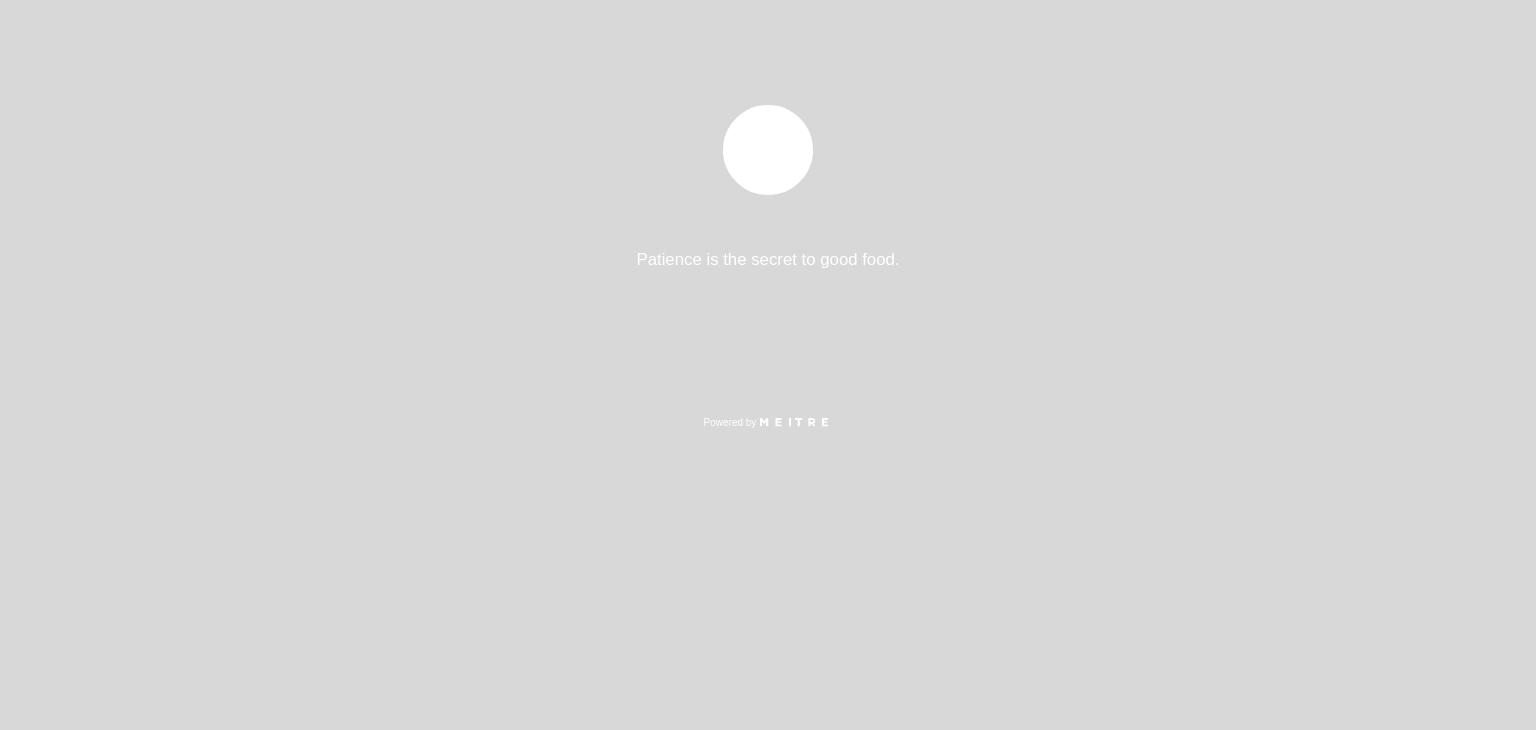 select on "es" 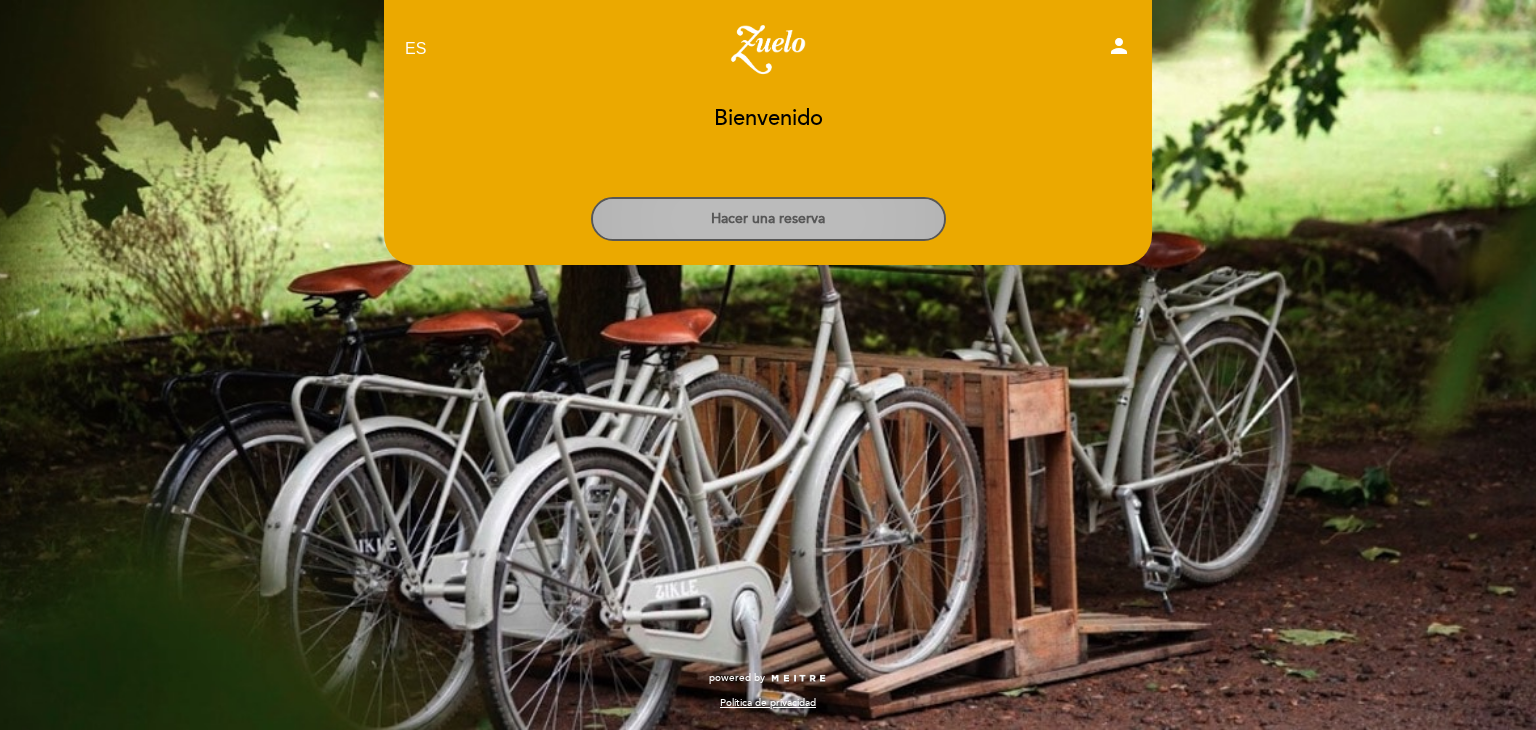click on "Hacer una reserva" at bounding box center [768, 219] 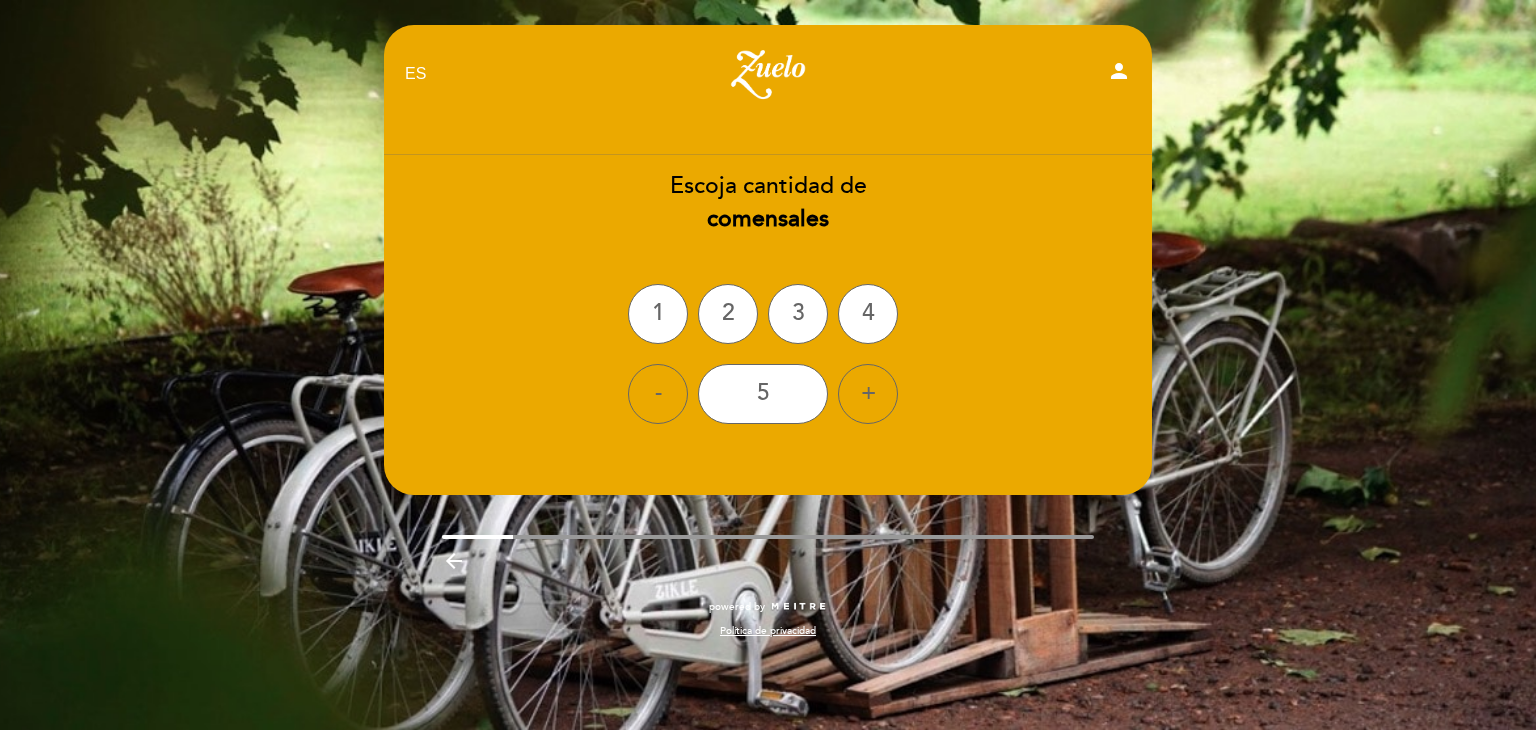 click on "Escoja cantidad de comensales
[NUMBER]
[NUMBER]
[NUMBER]
[NUMBER]
-
[NUMBER]
+" at bounding box center (768, 297) 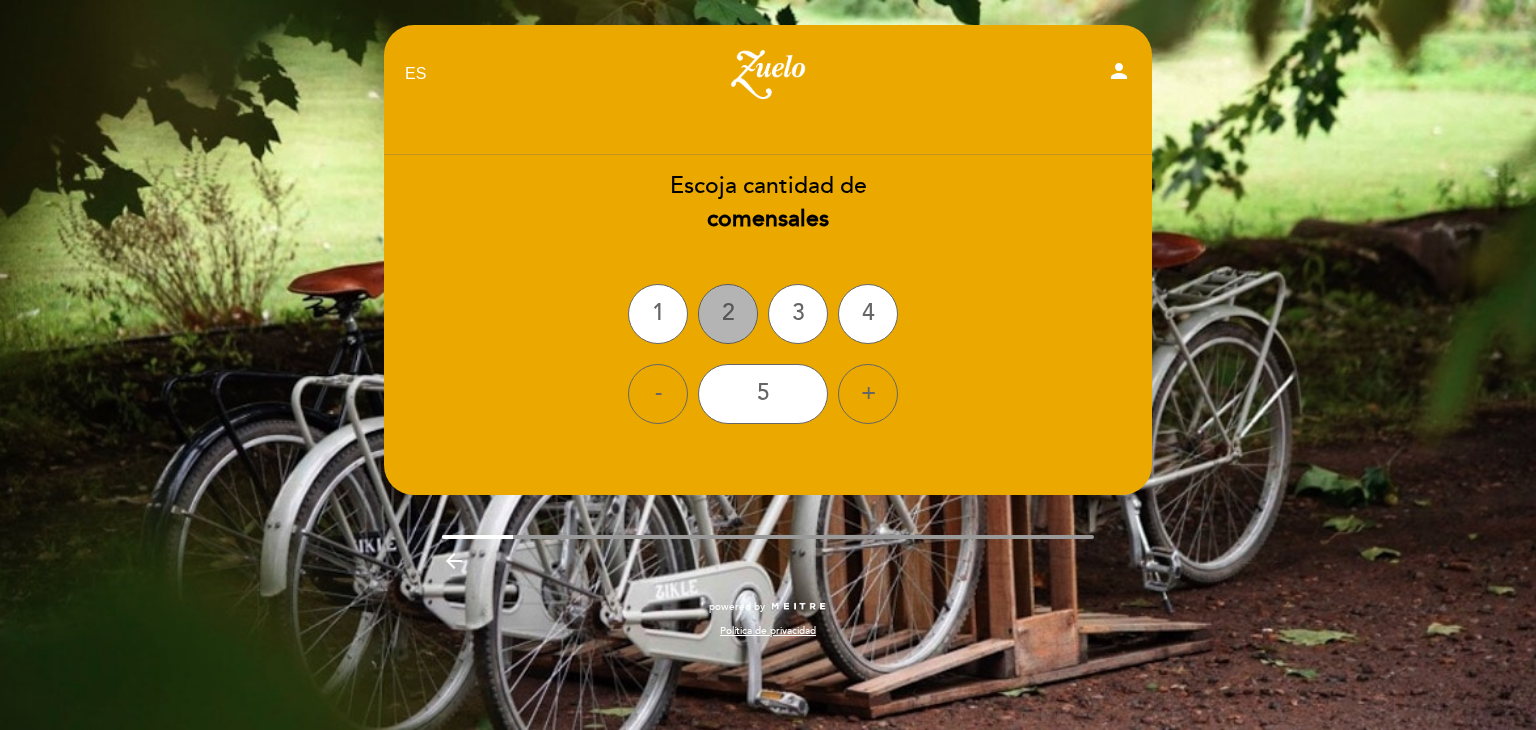 click on "2" at bounding box center (728, 314) 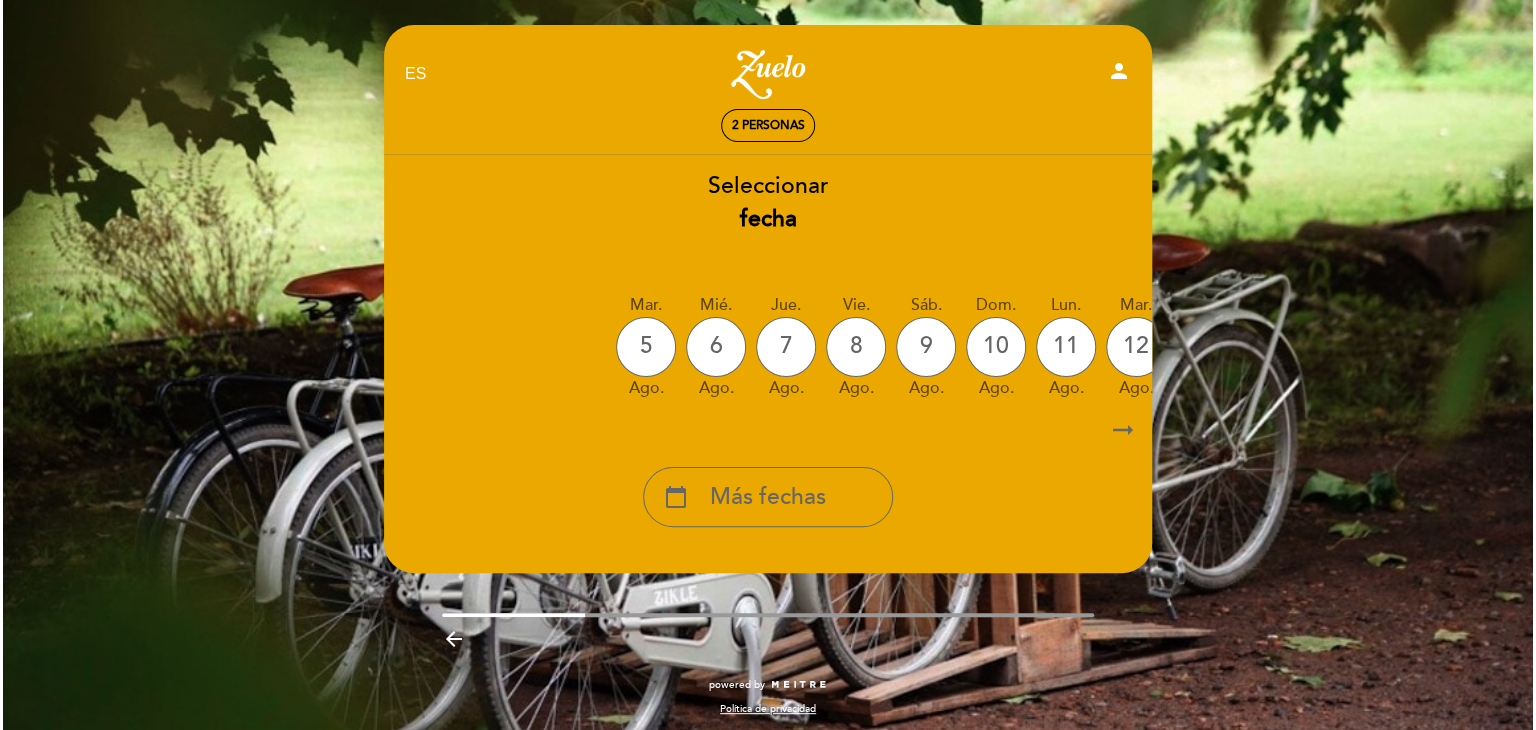 scroll, scrollTop: 0, scrollLeft: 588, axis: horizontal 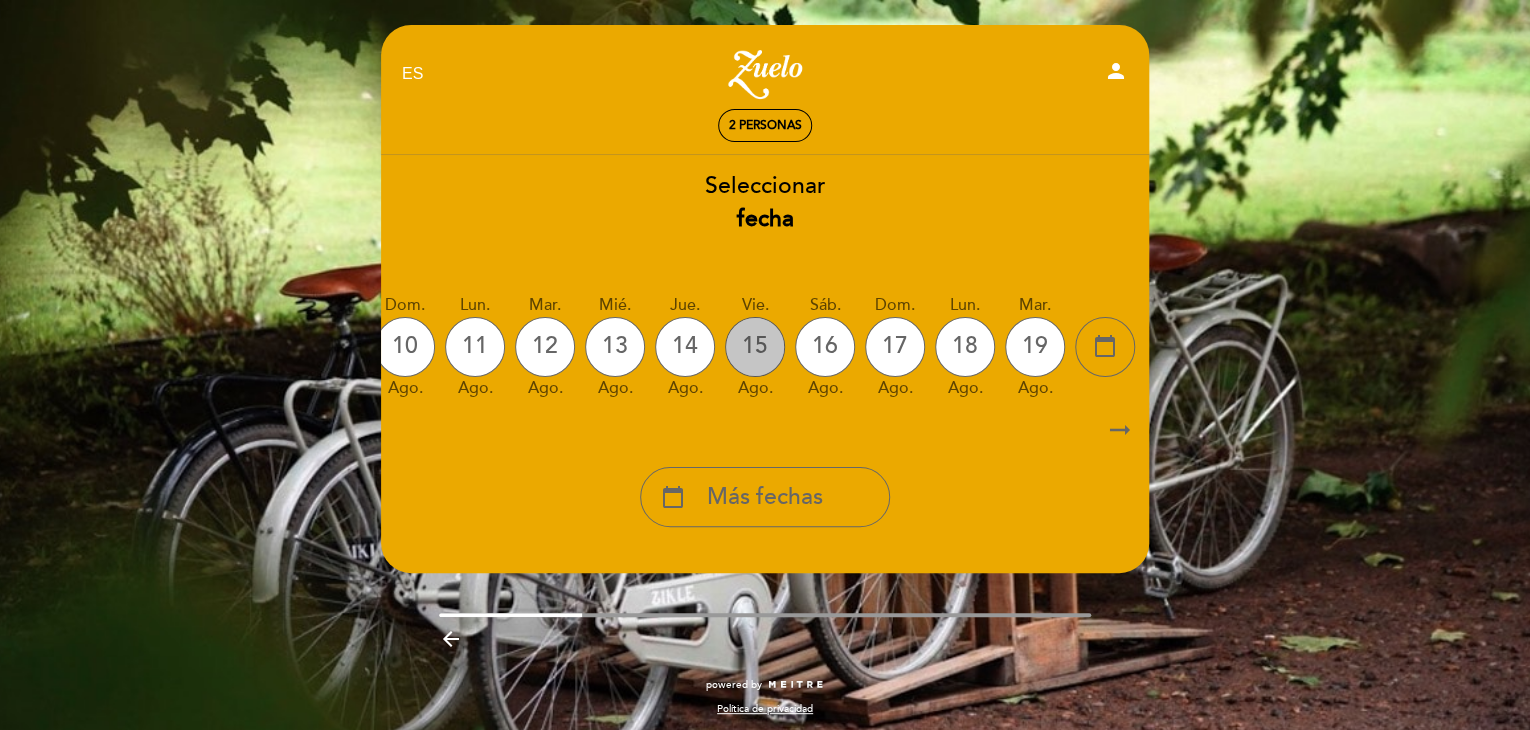 click on "15" at bounding box center [755, 347] 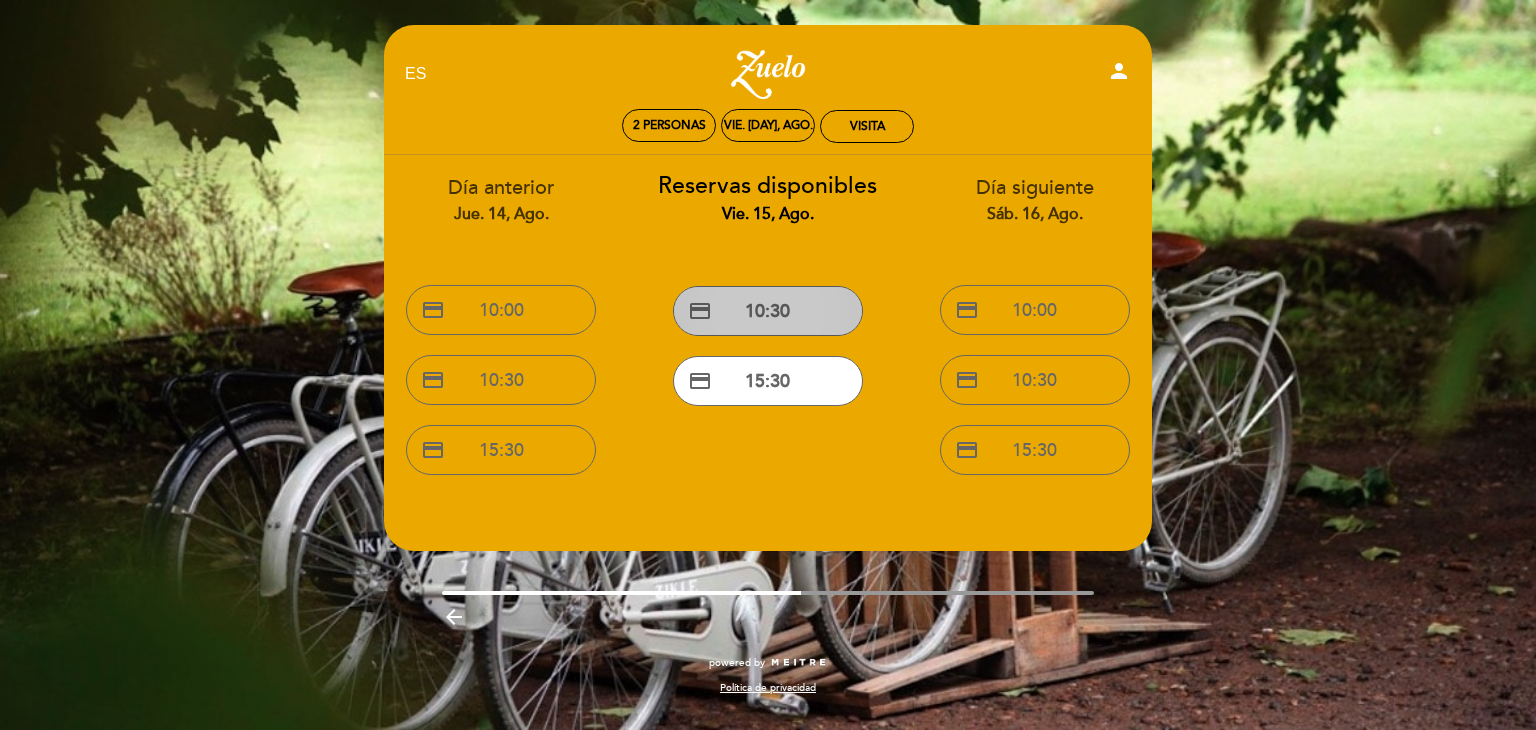 click on "credit_card
10:30" at bounding box center (768, 311) 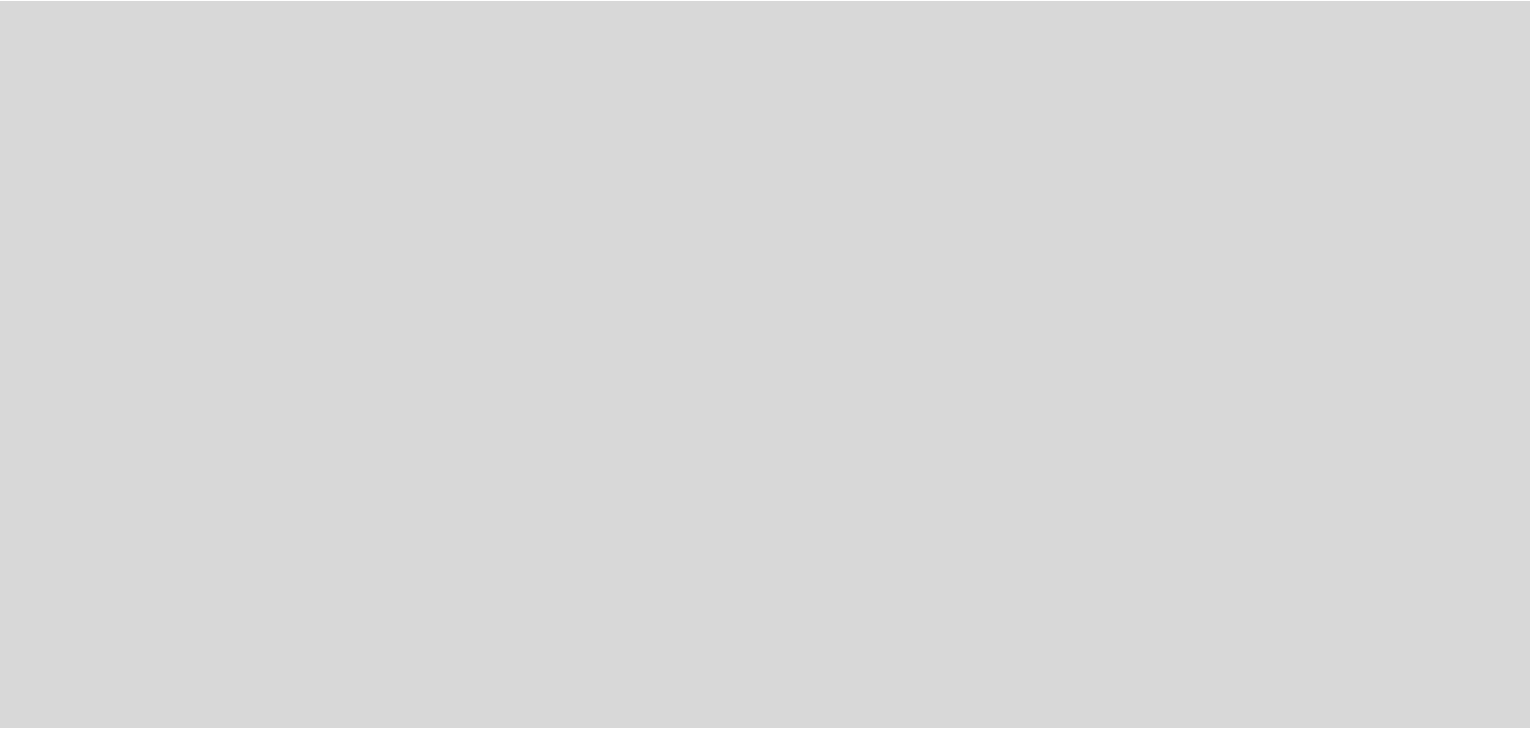 scroll, scrollTop: 0, scrollLeft: 0, axis: both 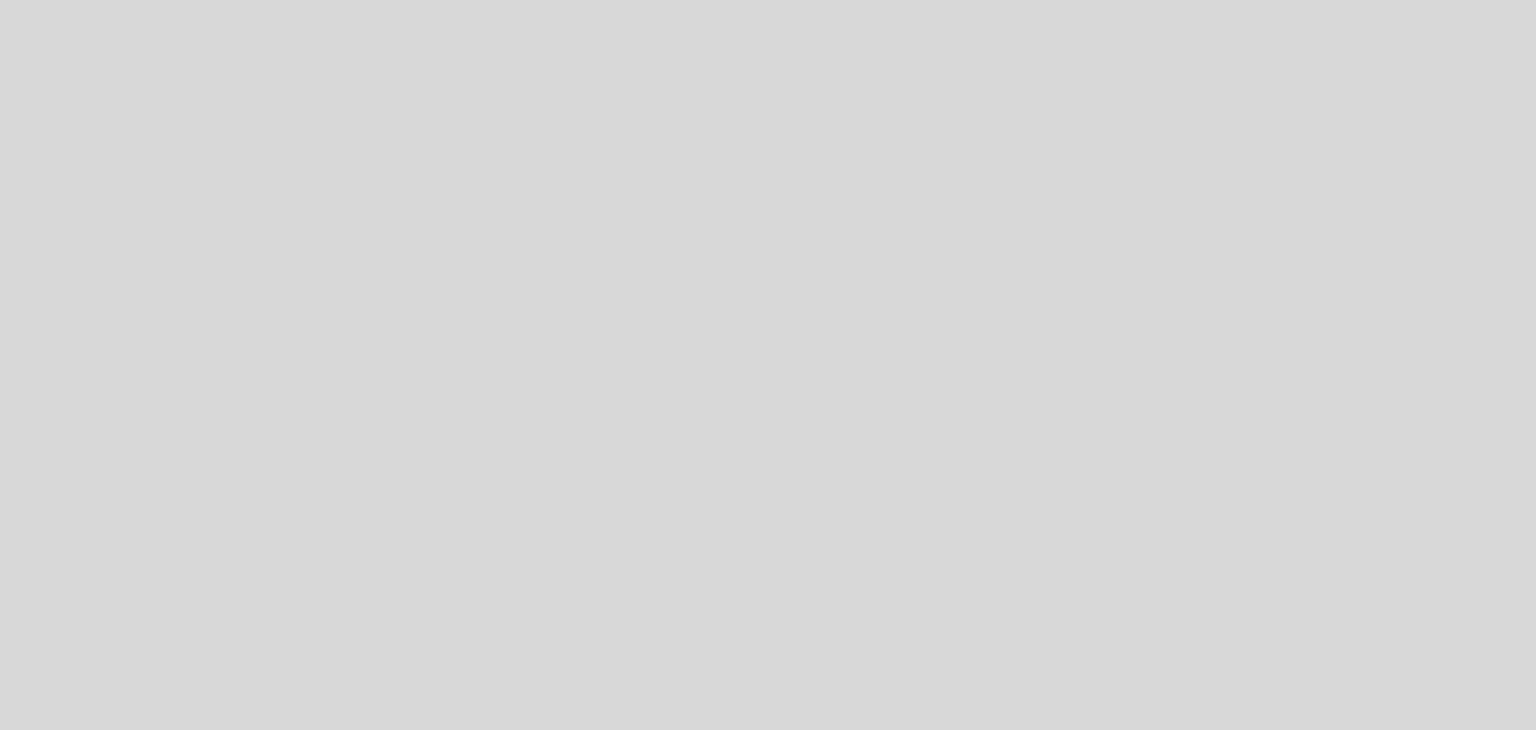 select on "es" 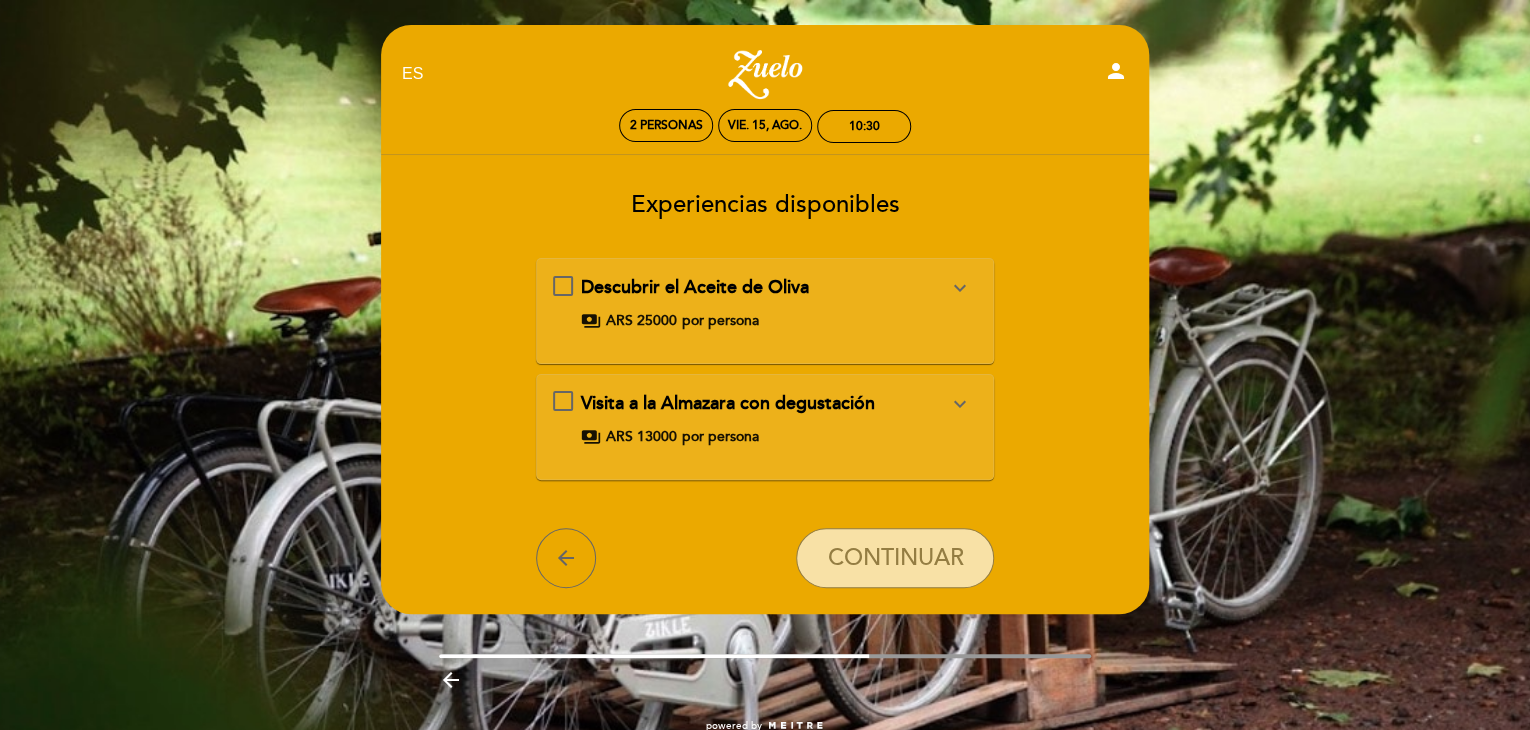 click on "Descubrir el Aceite de Oliva
expand_more" at bounding box center [764, 288] 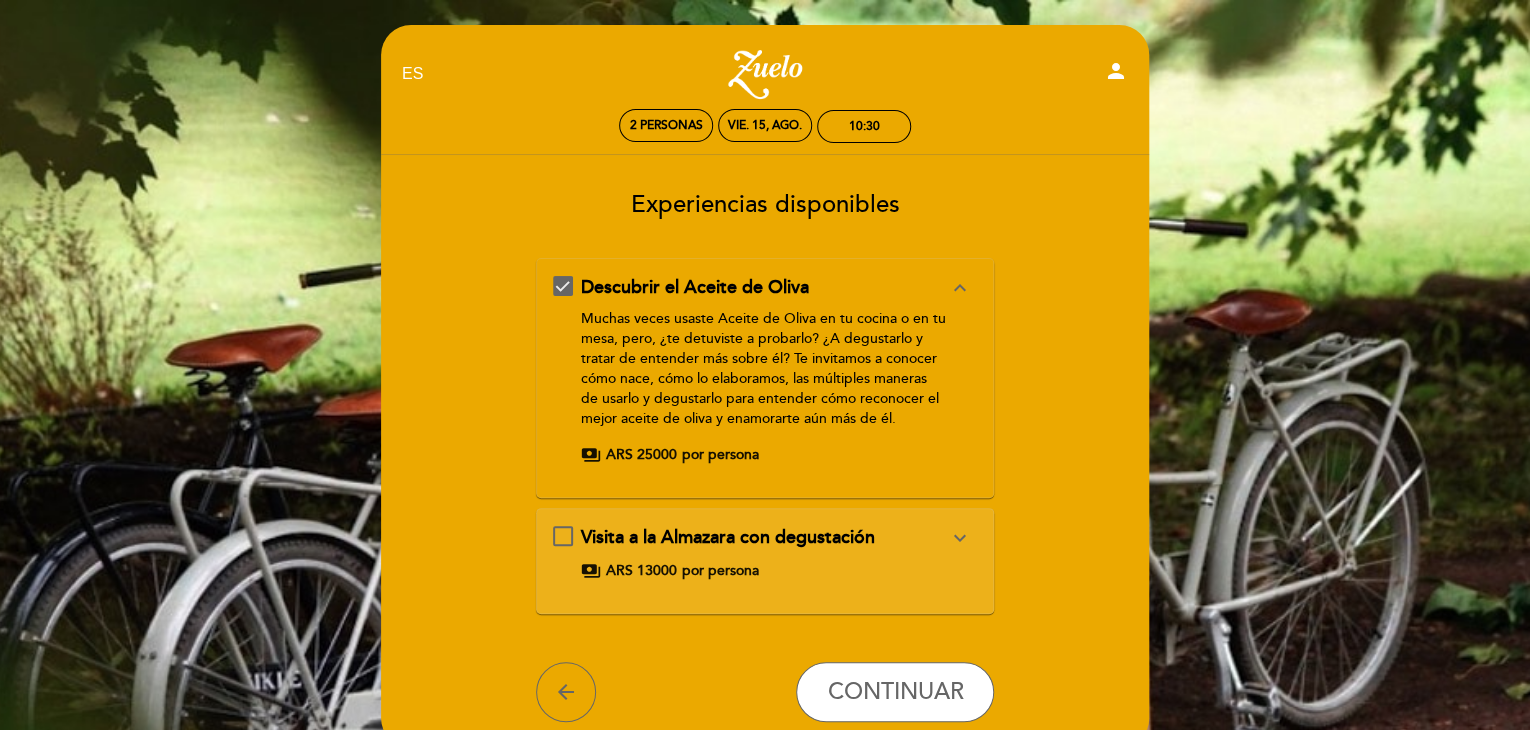 click on "Visita a la Almazara con degustación
expand_more
Para quienes llegan con la curiosidad de conocer más sobre este alimento saludable, rico y natural, les proponemos una visita por nuestra planta de producción y conocer el origen de cada aceite de Zuelo. En el recorrido por nuestra planta, finalizamos en Pan y Oliva con una degustación de aceites virgen extra de la temporada.
payments
ARS 13000
por persona" at bounding box center [765, 561] 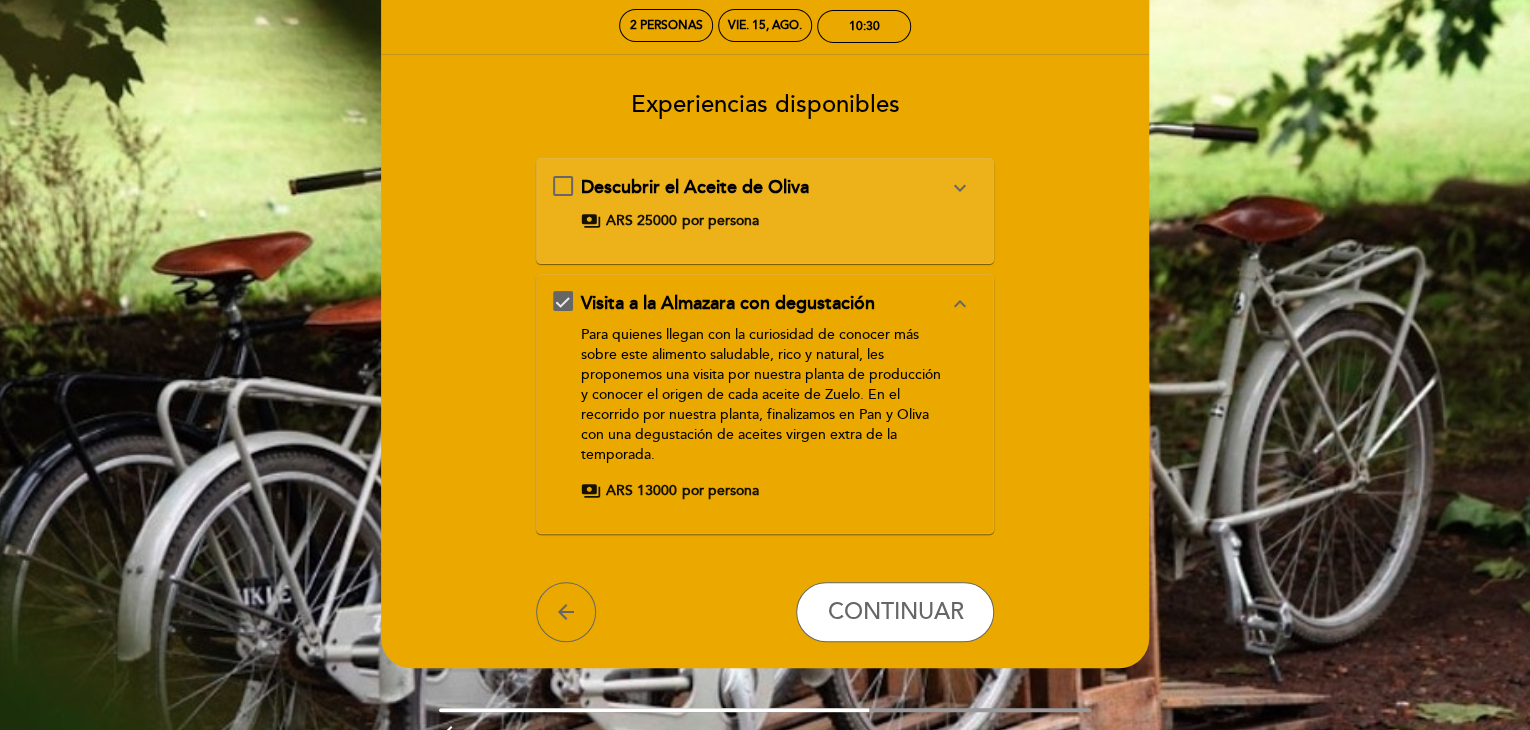 scroll, scrollTop: 0, scrollLeft: 0, axis: both 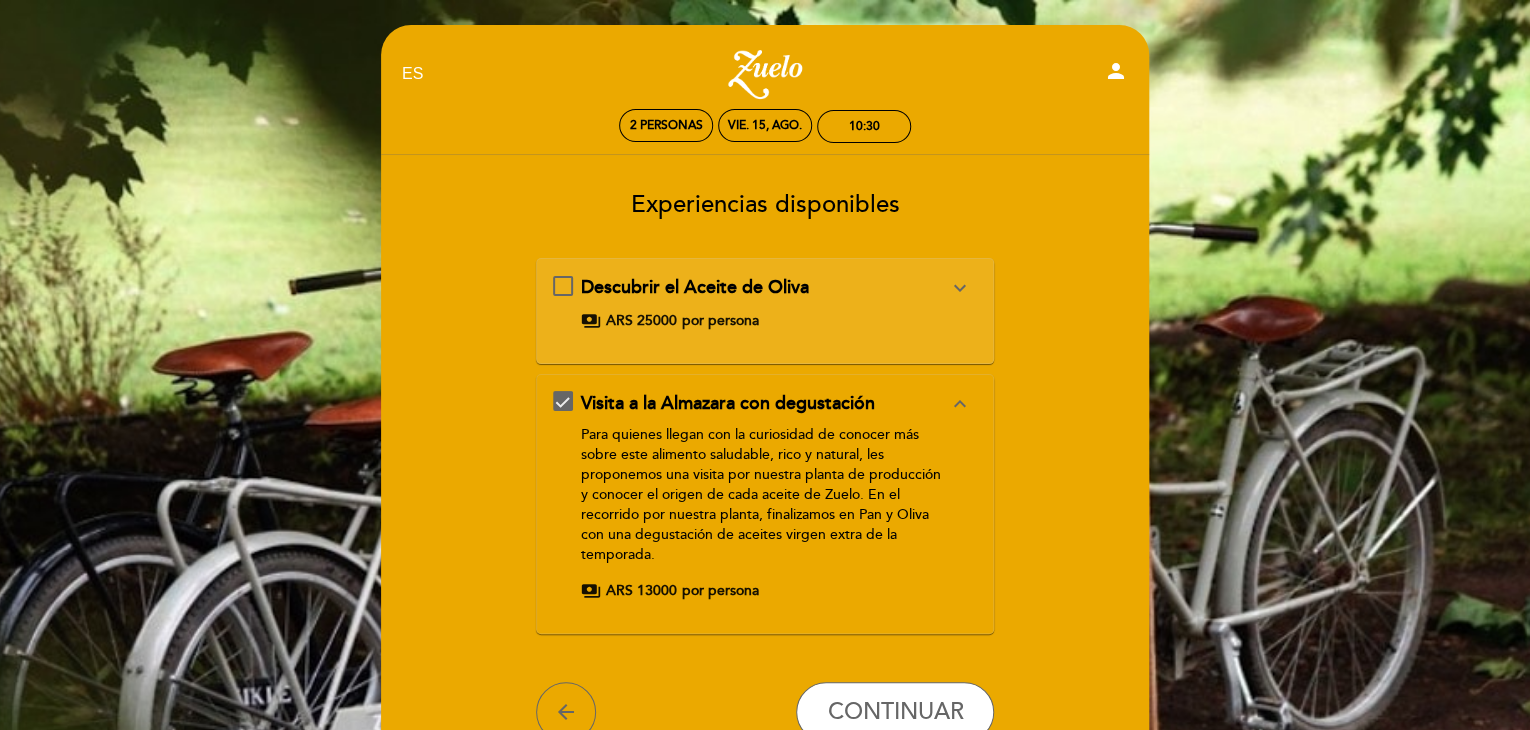 click on "expand_more" at bounding box center [959, 288] 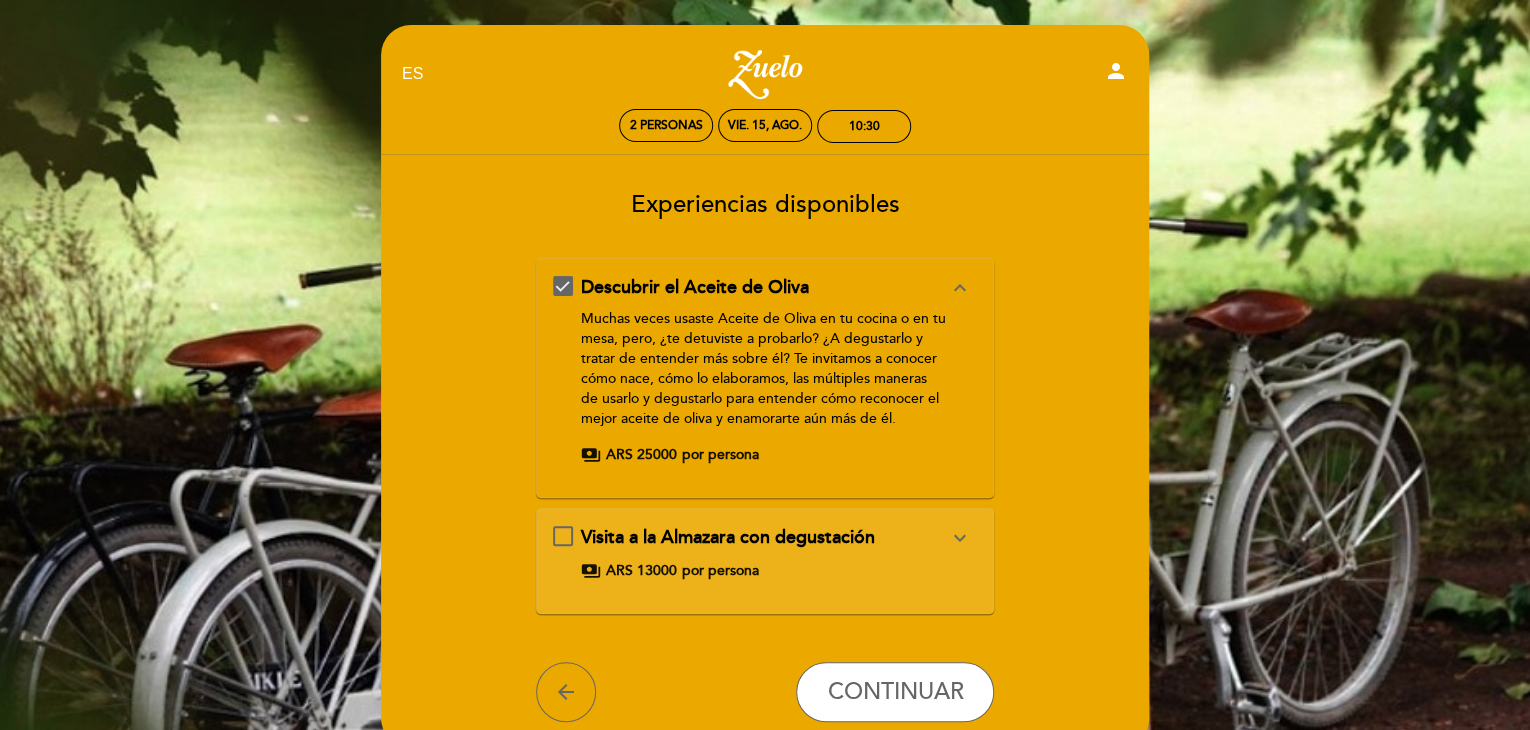click on "expand_more" at bounding box center [959, 538] 